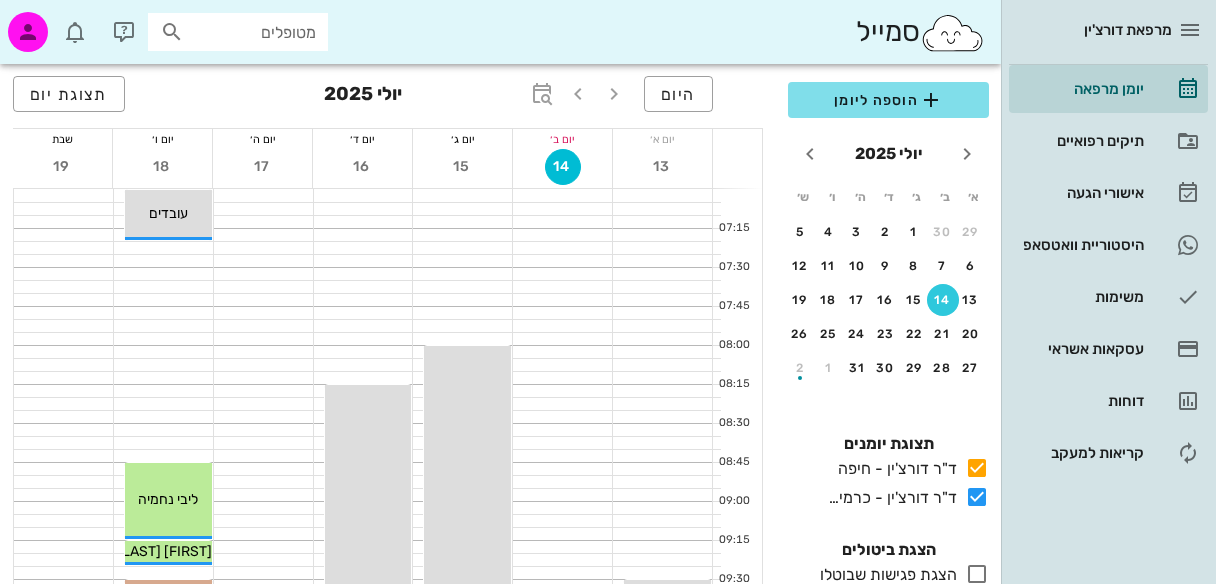 scroll, scrollTop: 0, scrollLeft: 0, axis: both 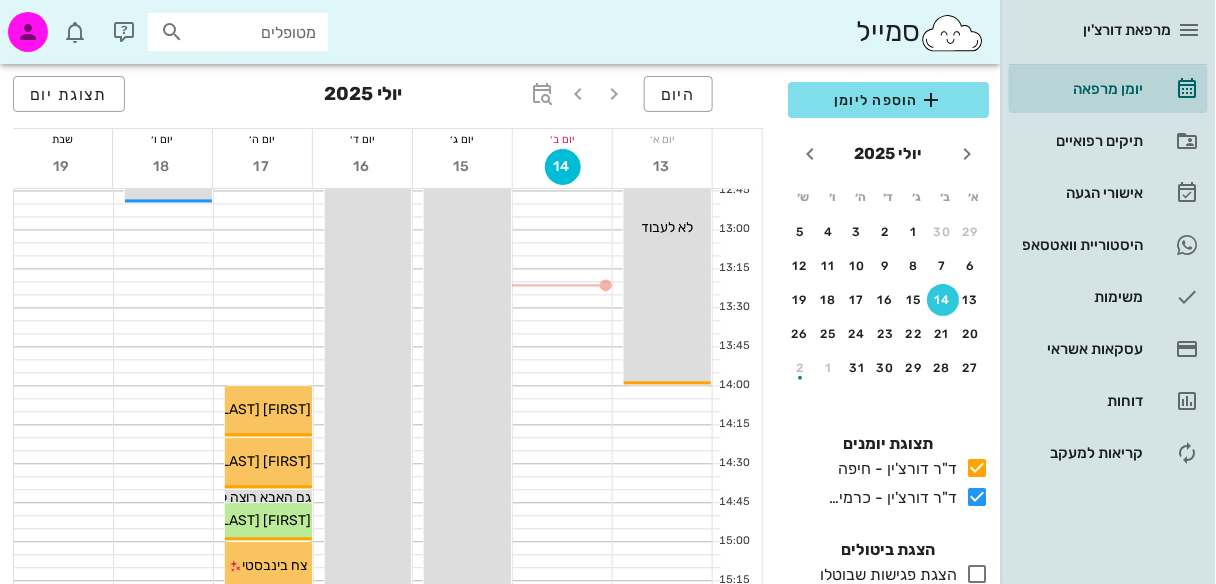 click at bounding box center (172, 32) 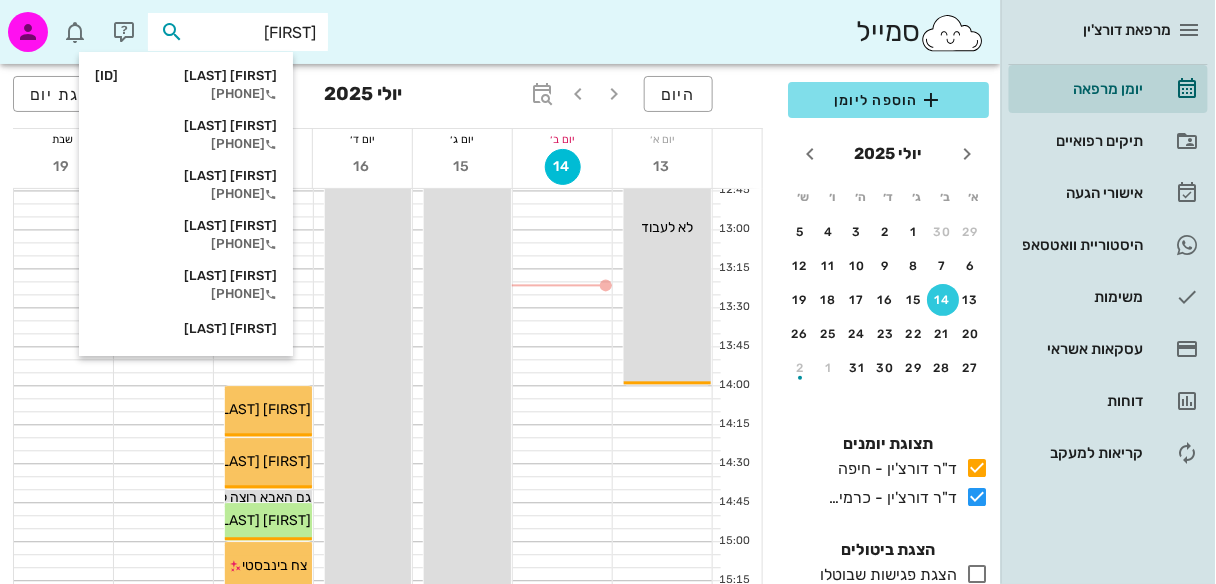 type on "דיין" 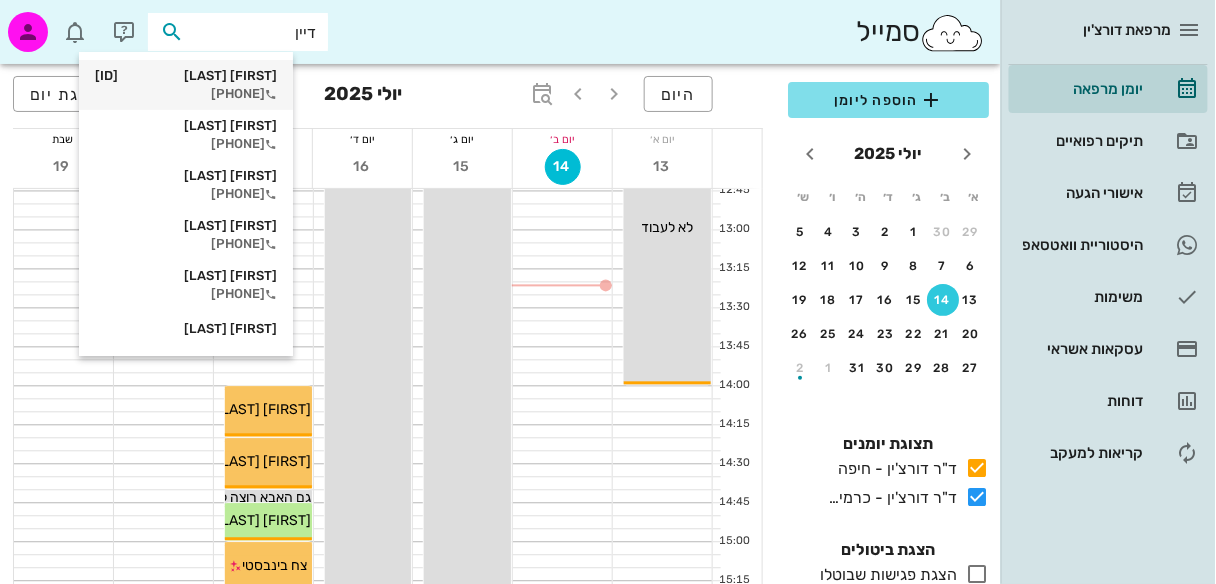 click on "0587356301" at bounding box center (186, 94) 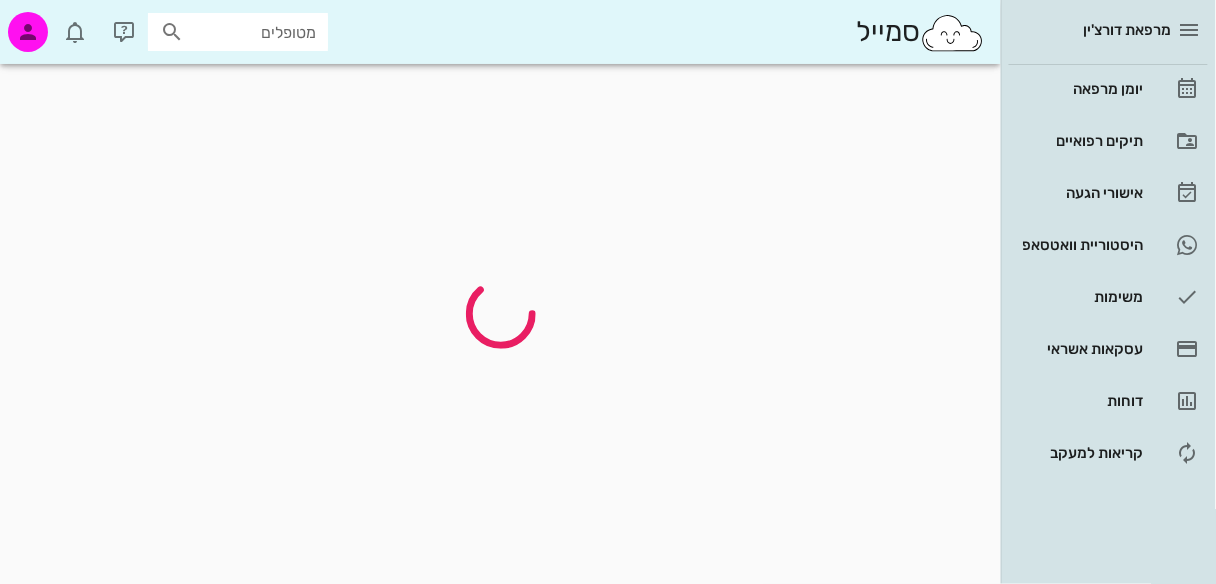 scroll, scrollTop: 0, scrollLeft: 0, axis: both 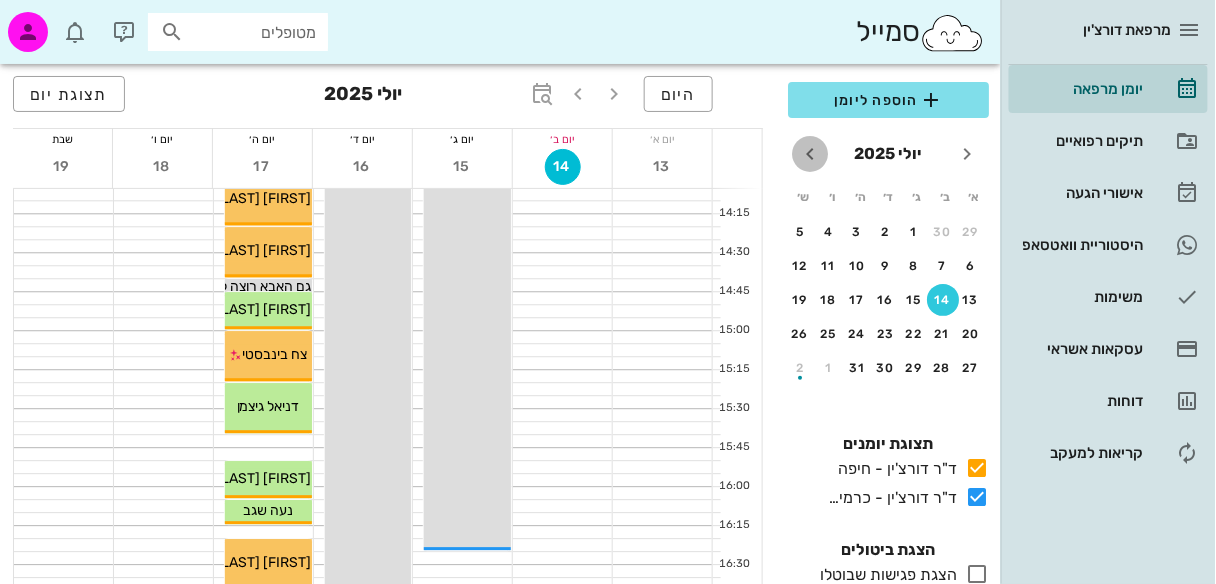 drag, startPoint x: 817, startPoint y: 153, endPoint x: 828, endPoint y: 172, distance: 21.954498 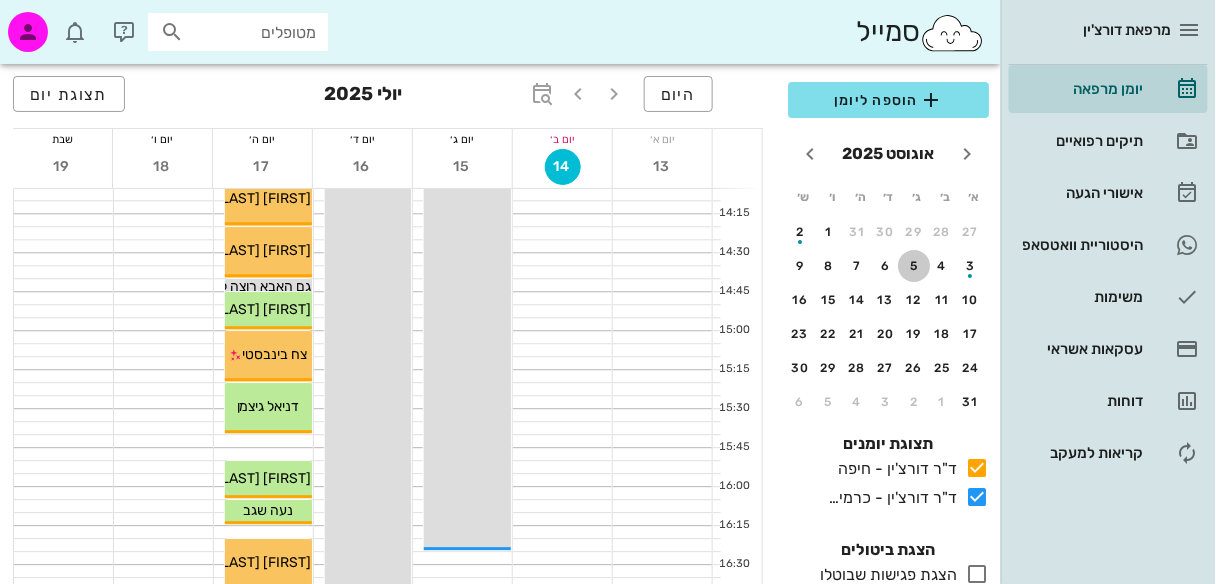 drag, startPoint x: 915, startPoint y: 267, endPoint x: 888, endPoint y: 13, distance: 255.43102 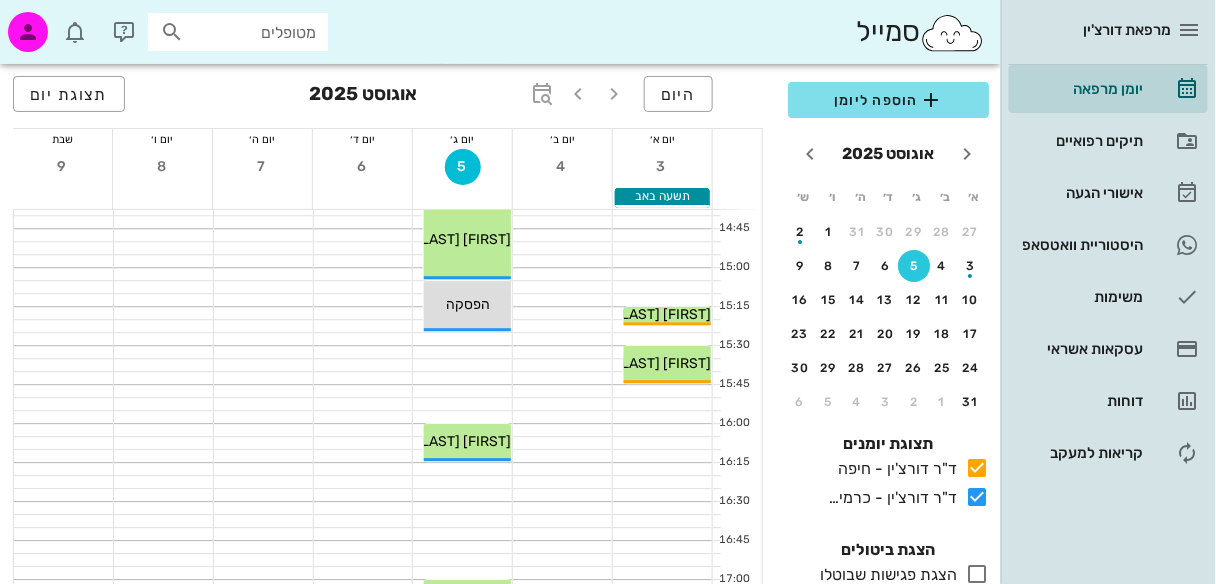 scroll, scrollTop: 1304, scrollLeft: 0, axis: vertical 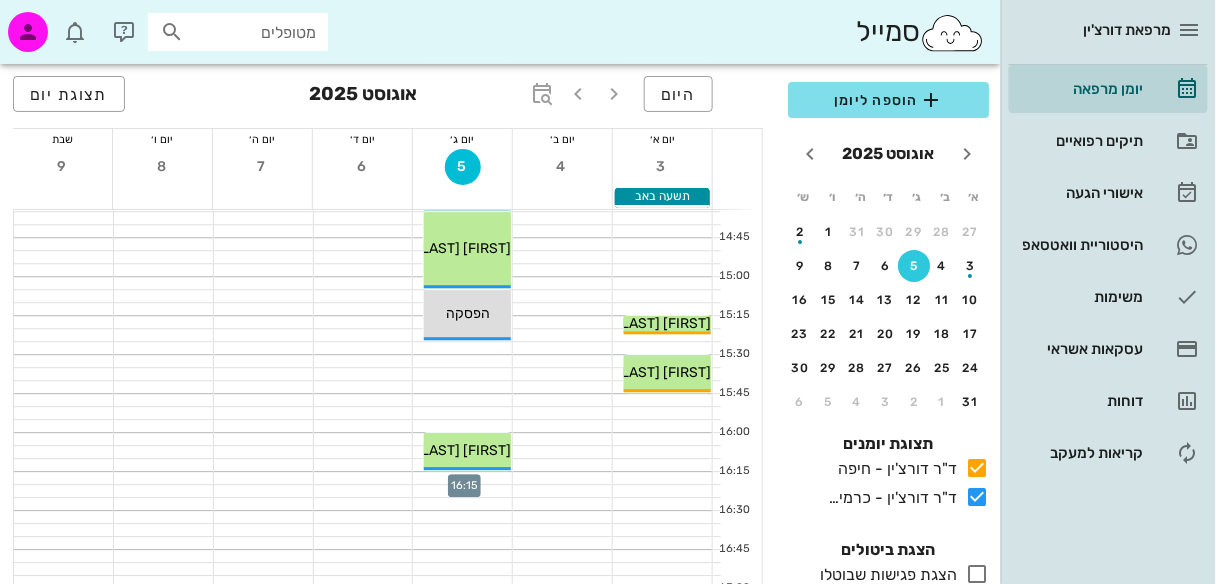 click at bounding box center (462, 478) 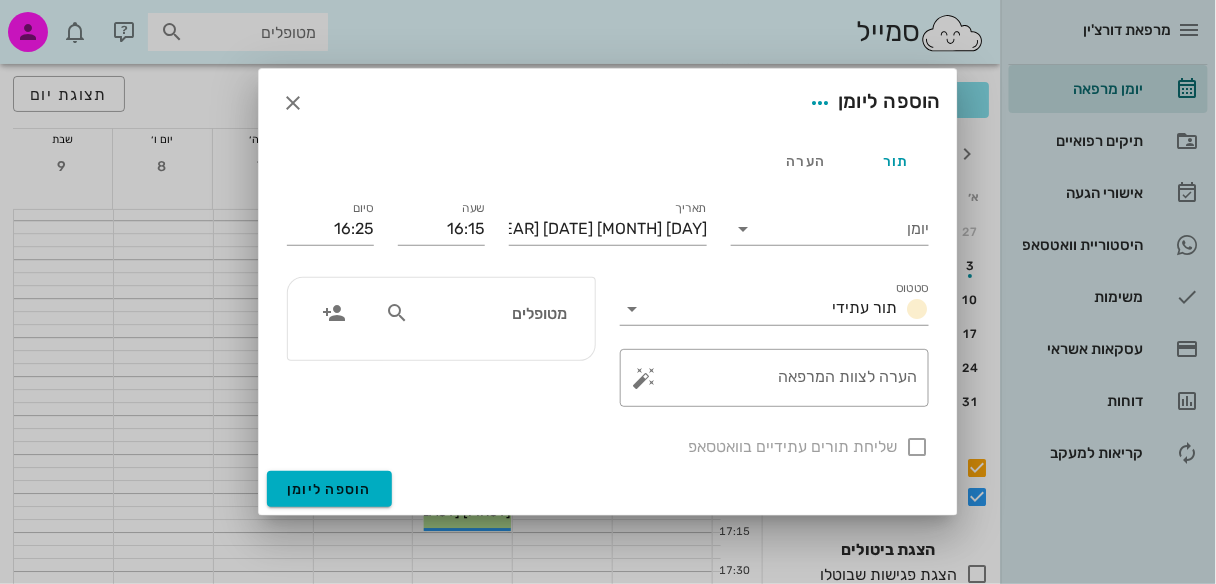 scroll, scrollTop: 1229, scrollLeft: 0, axis: vertical 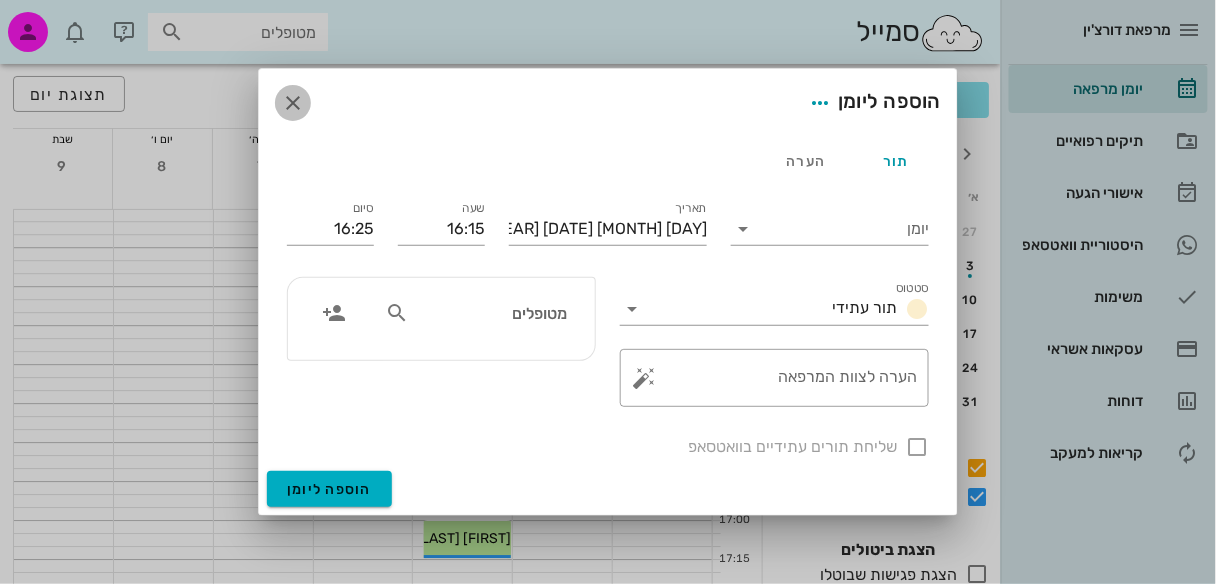 drag, startPoint x: 286, startPoint y: 108, endPoint x: 376, endPoint y: 165, distance: 106.531685 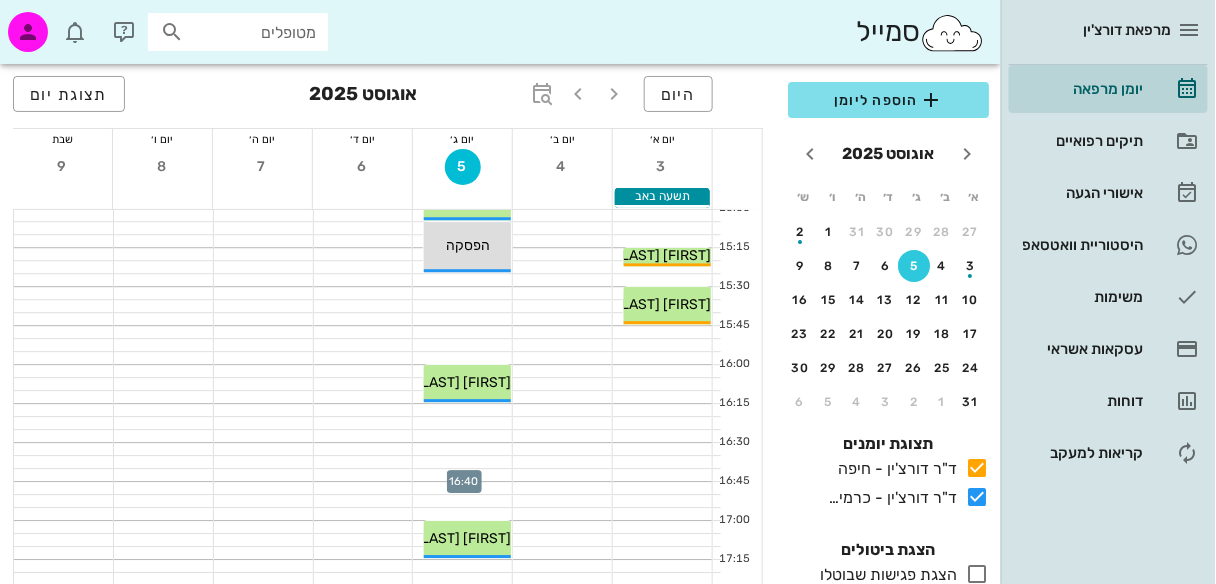 click at bounding box center [462, 475] 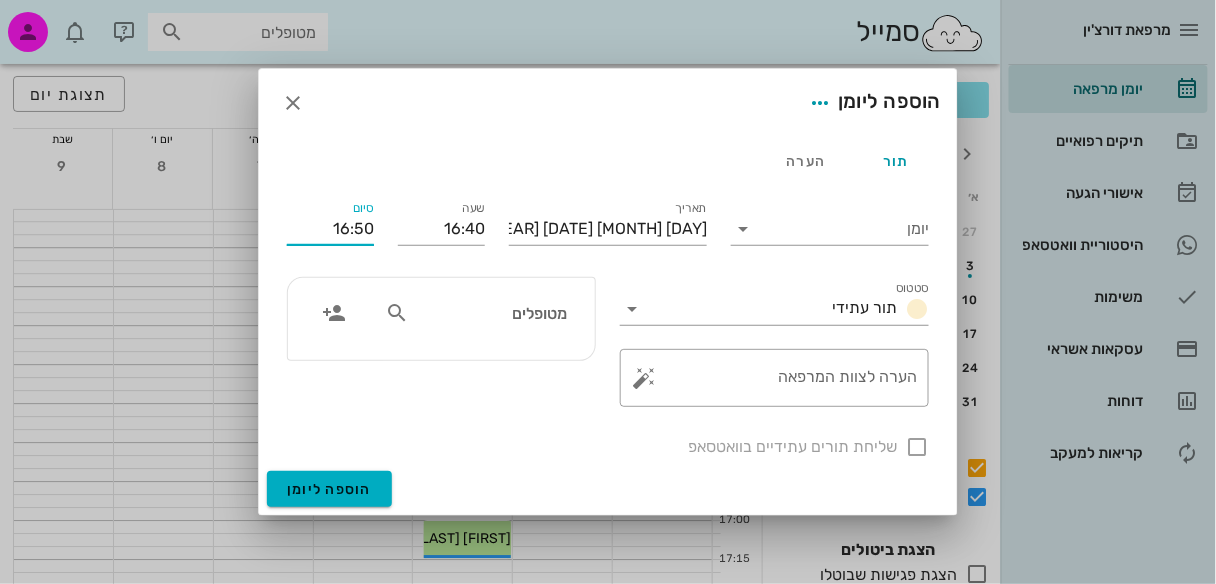 drag, startPoint x: 364, startPoint y: 230, endPoint x: 371, endPoint y: 251, distance: 22.135944 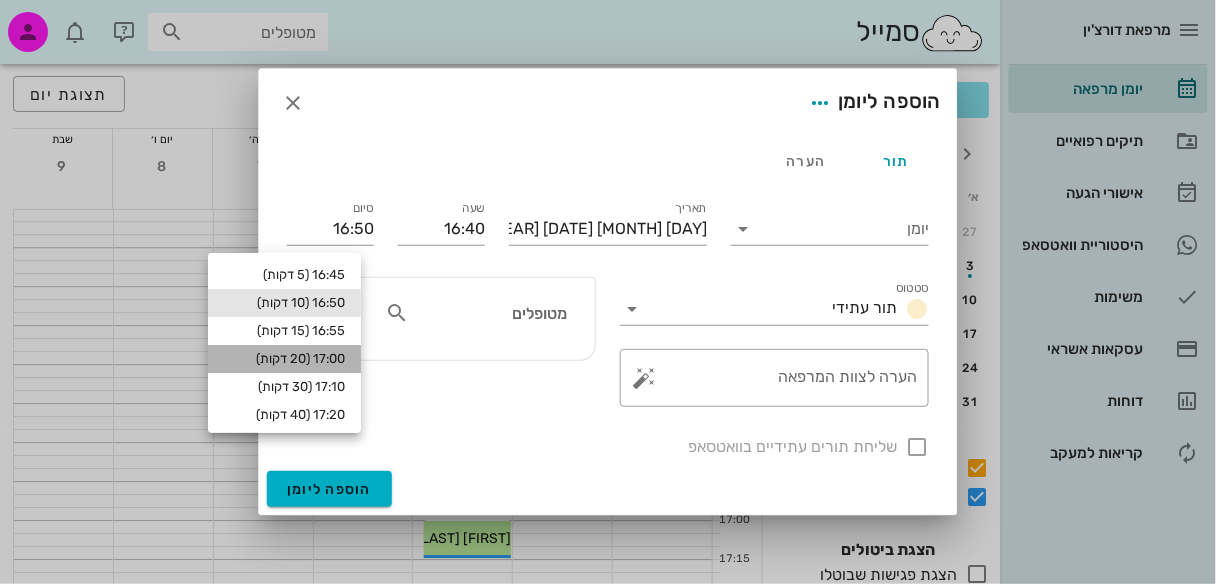drag, startPoint x: 304, startPoint y: 355, endPoint x: 389, endPoint y: 333, distance: 87.80091 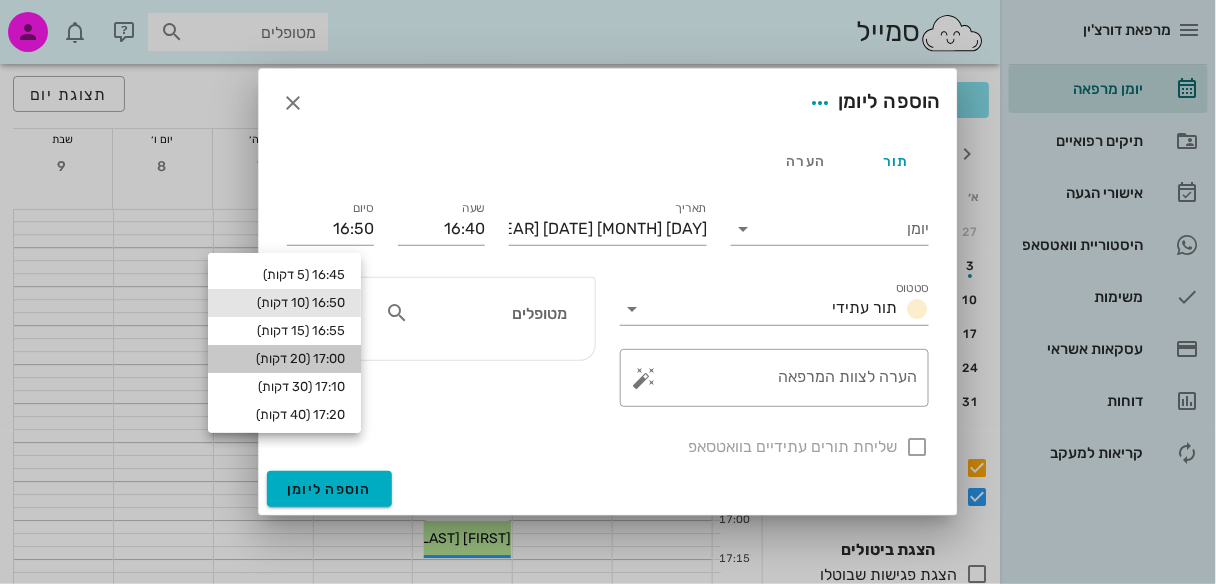 type on "17:00" 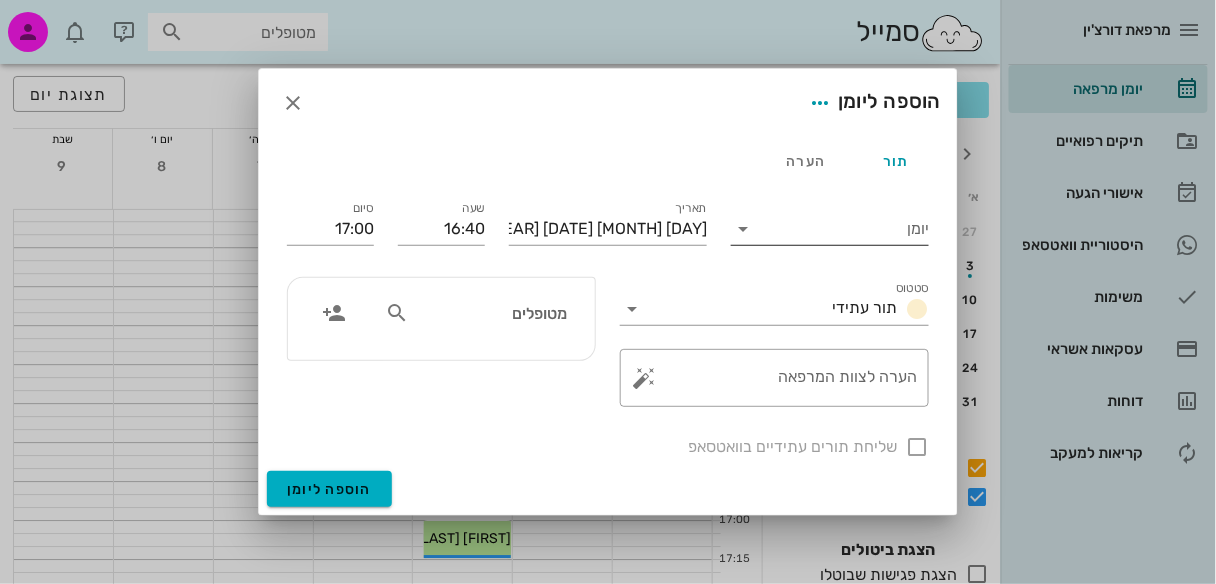 click at bounding box center (743, 229) 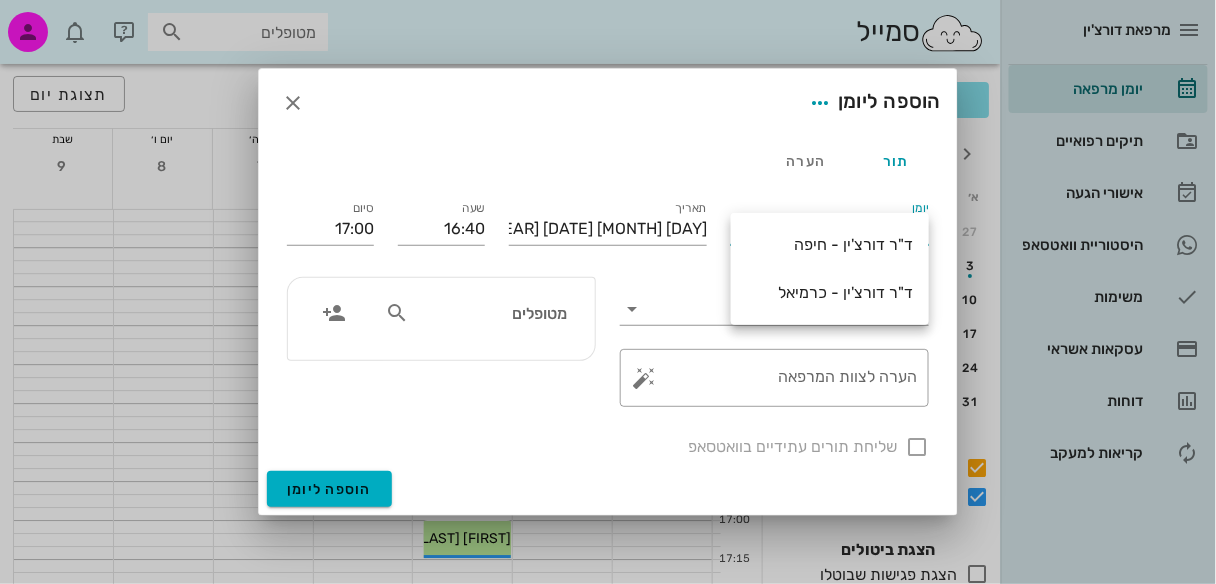 drag, startPoint x: 821, startPoint y: 293, endPoint x: 650, endPoint y: 272, distance: 172.28465 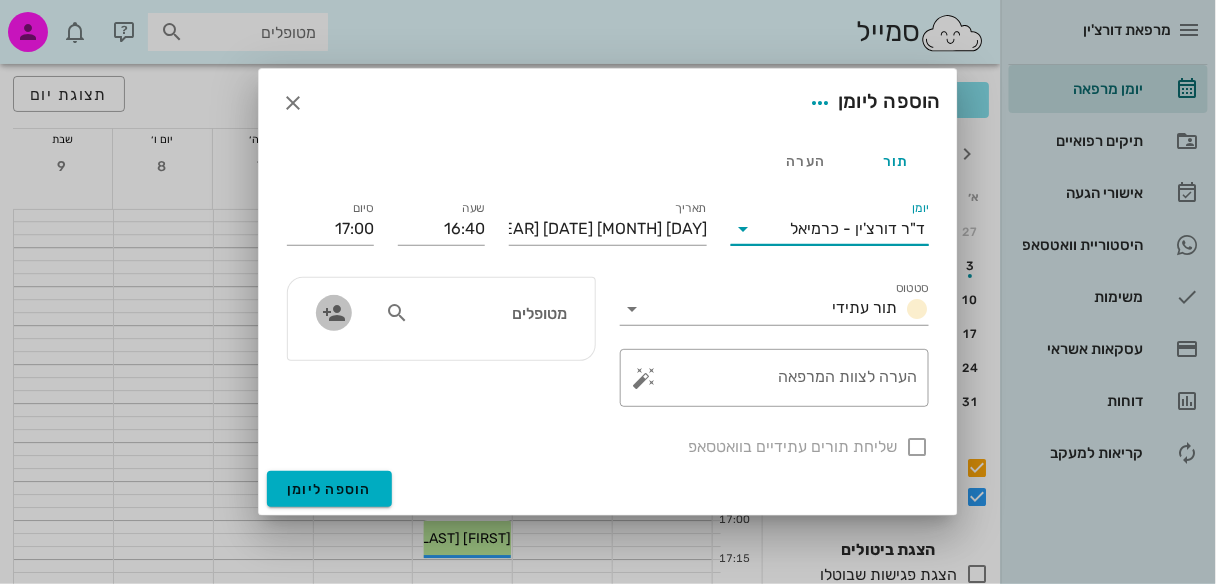click at bounding box center [334, 313] 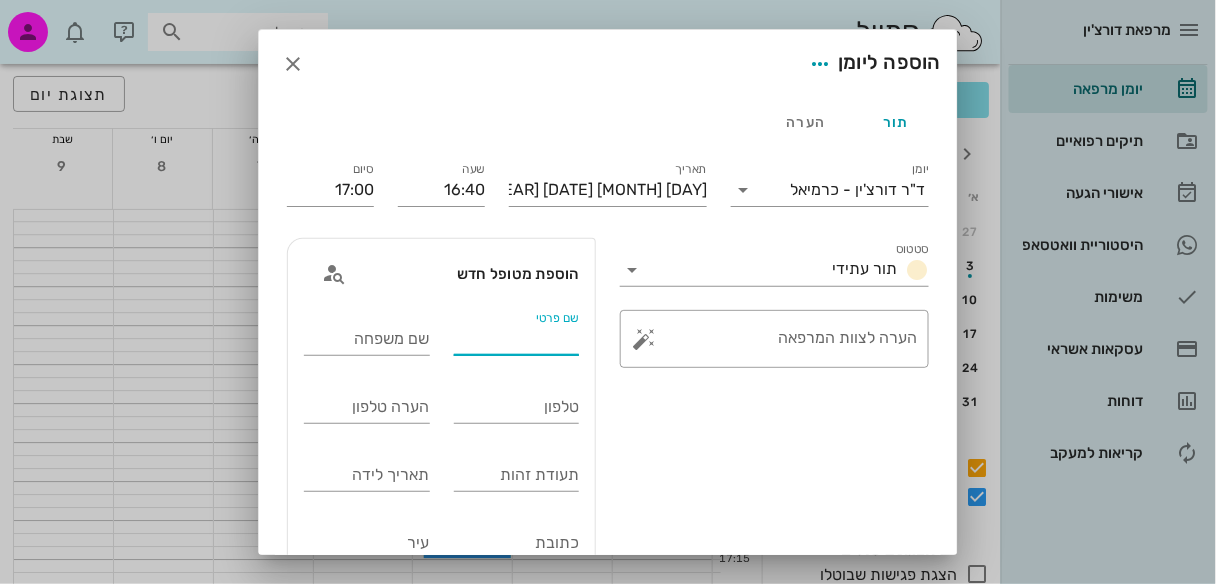 click on "שם פרטי" at bounding box center (517, 339) 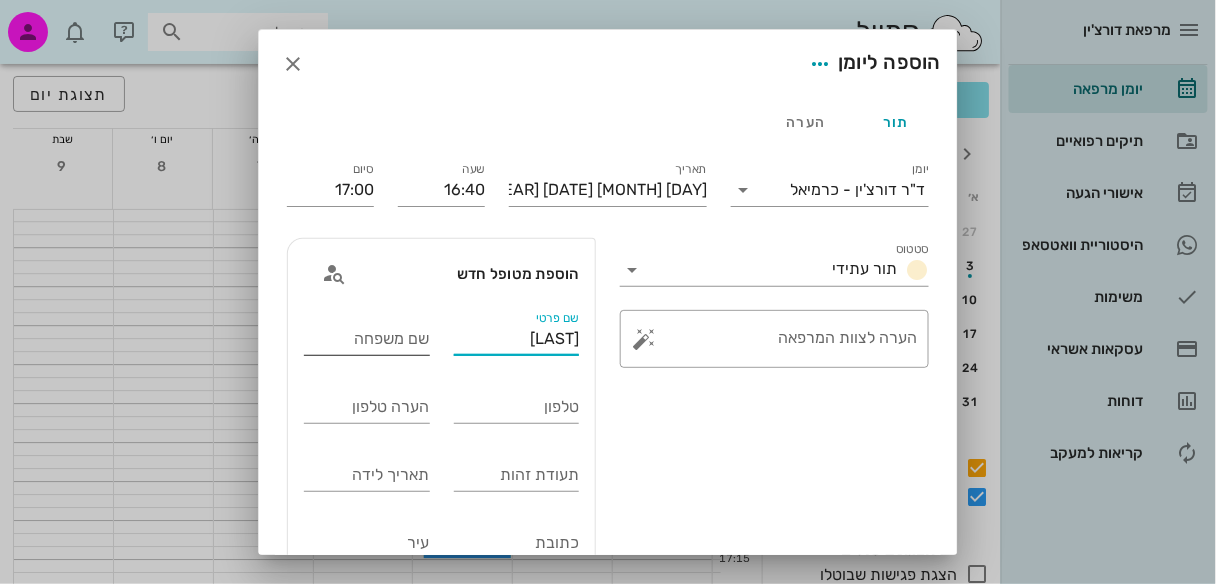 type on "[LAST]" 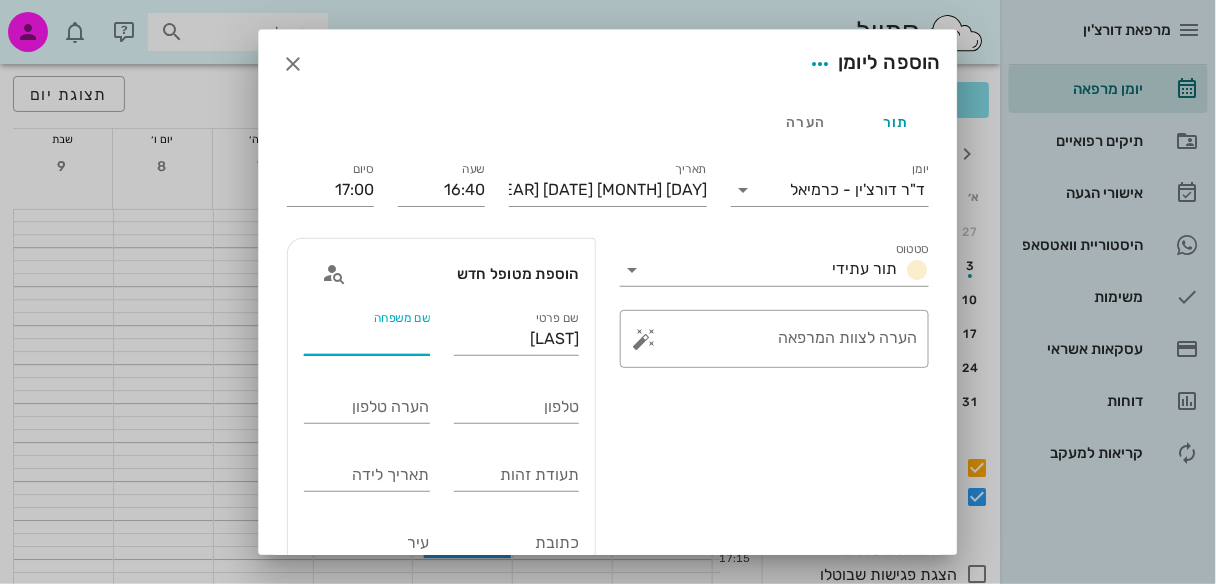 click on "שם משפחה" at bounding box center (367, 339) 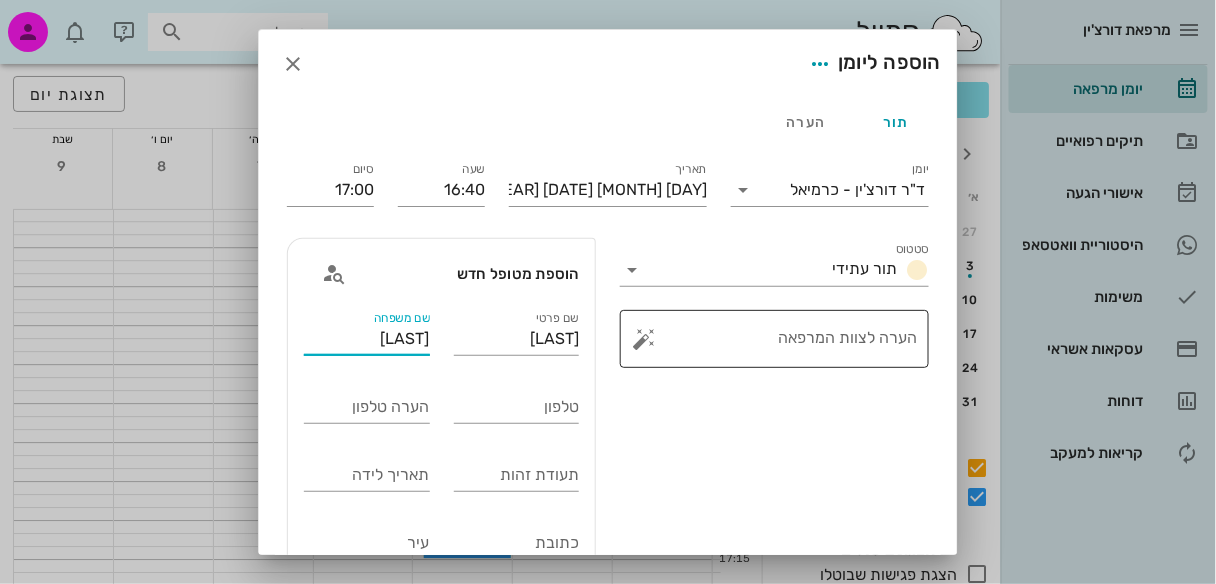 type on "[LAST]" 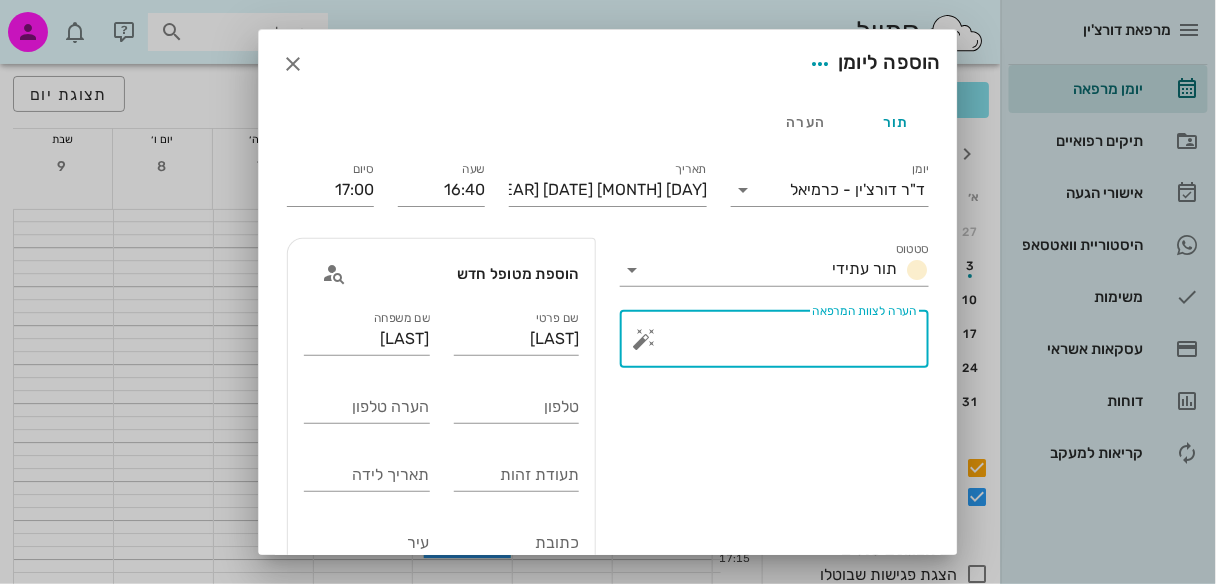 drag, startPoint x: 900, startPoint y: 339, endPoint x: 938, endPoint y: 350, distance: 39.56008 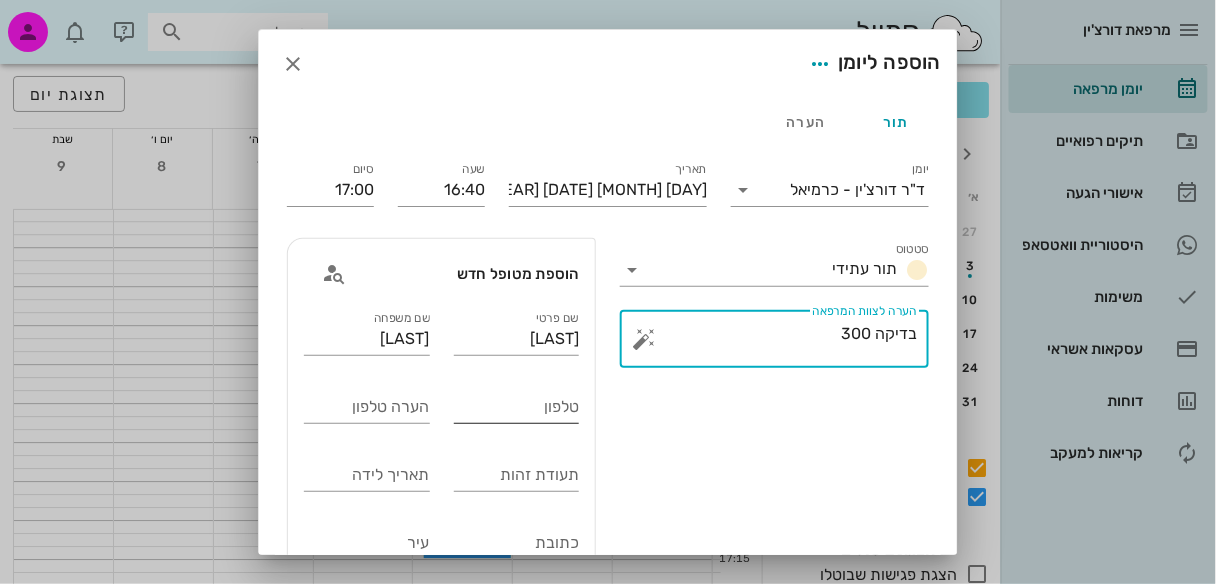 type on "בדיקה 300" 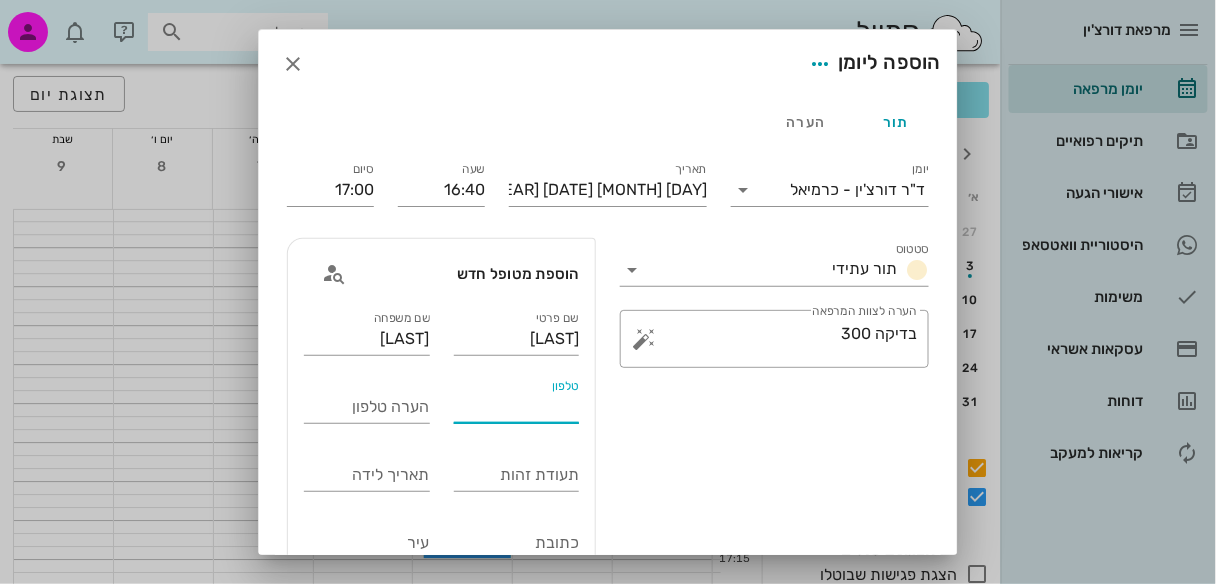 drag, startPoint x: 465, startPoint y: 415, endPoint x: 484, endPoint y: 414, distance: 19.026299 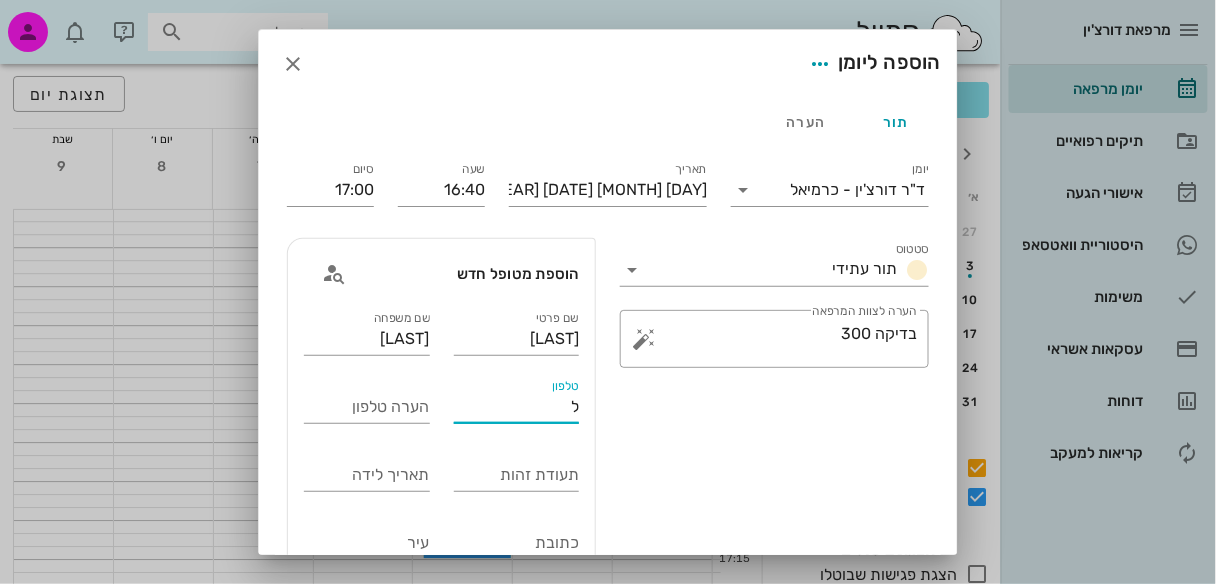 type on "לי" 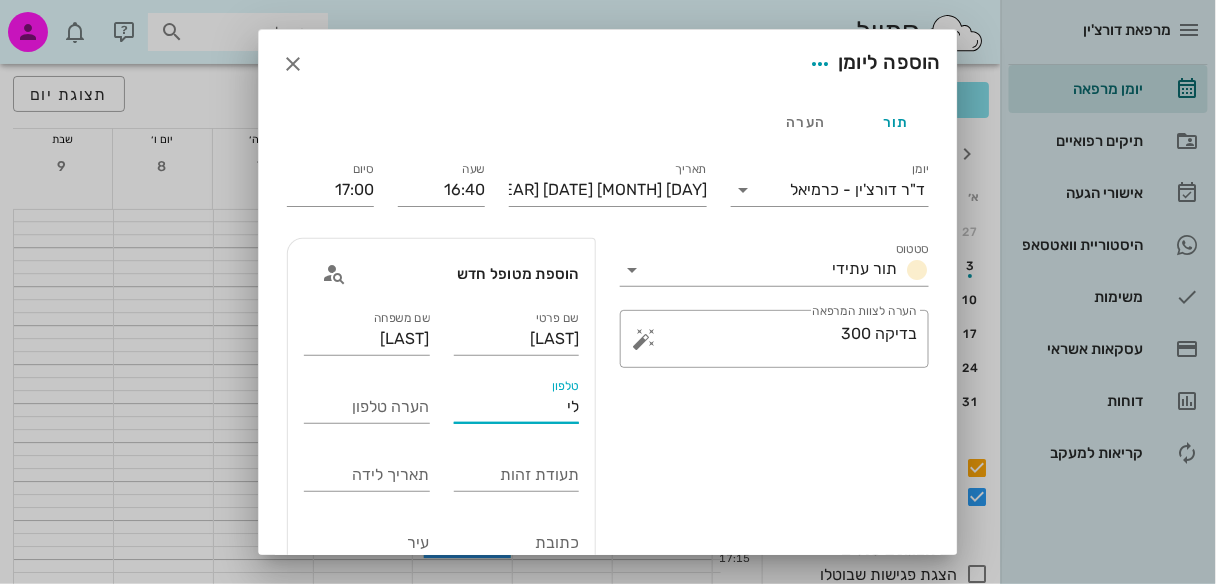 drag, startPoint x: 568, startPoint y: 405, endPoint x: 716, endPoint y: 418, distance: 148.56985 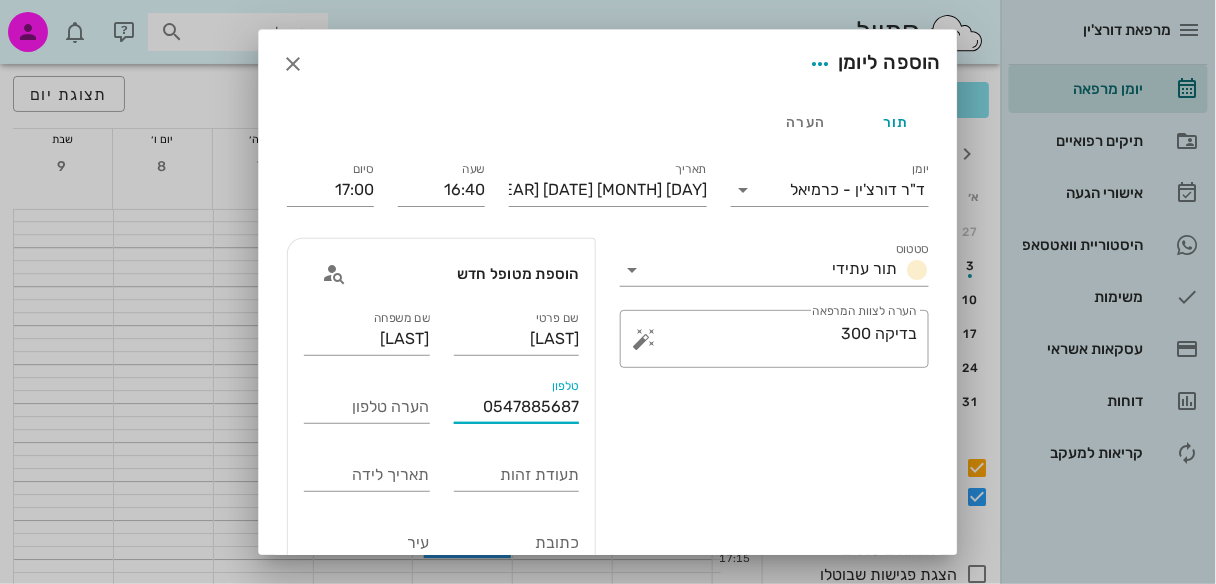 type on "0547885687" 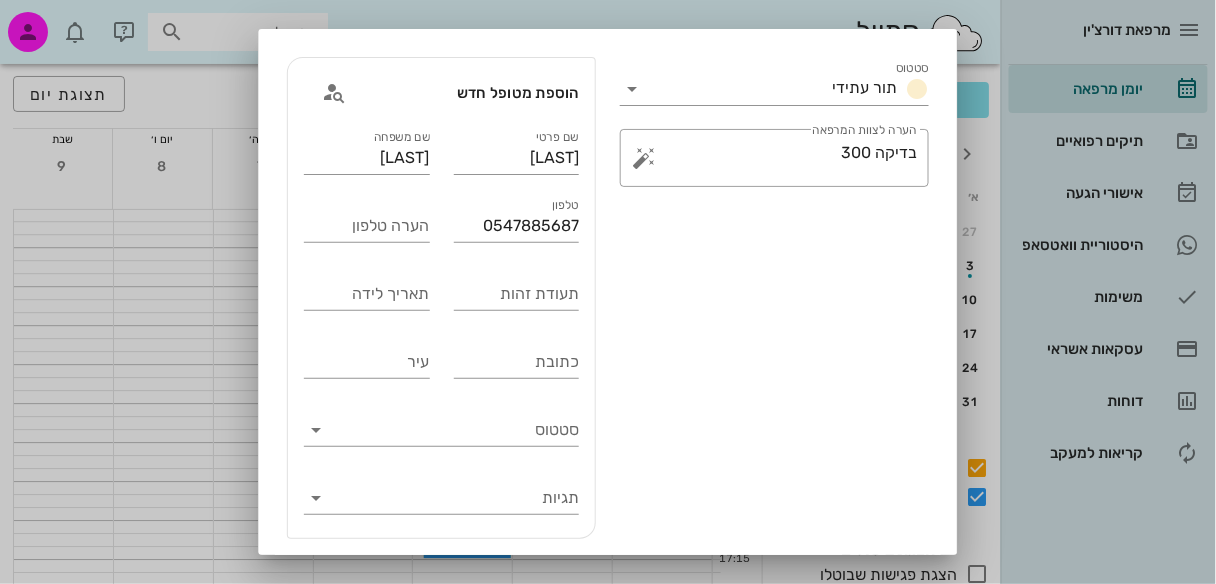 scroll, scrollTop: 273, scrollLeft: 0, axis: vertical 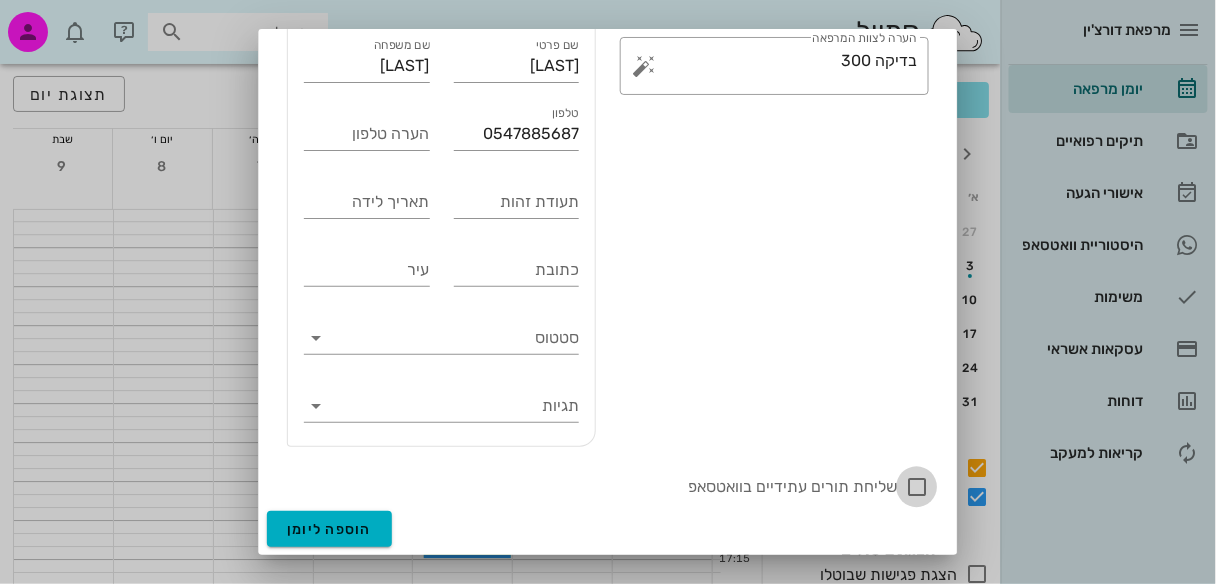 click at bounding box center [917, 487] 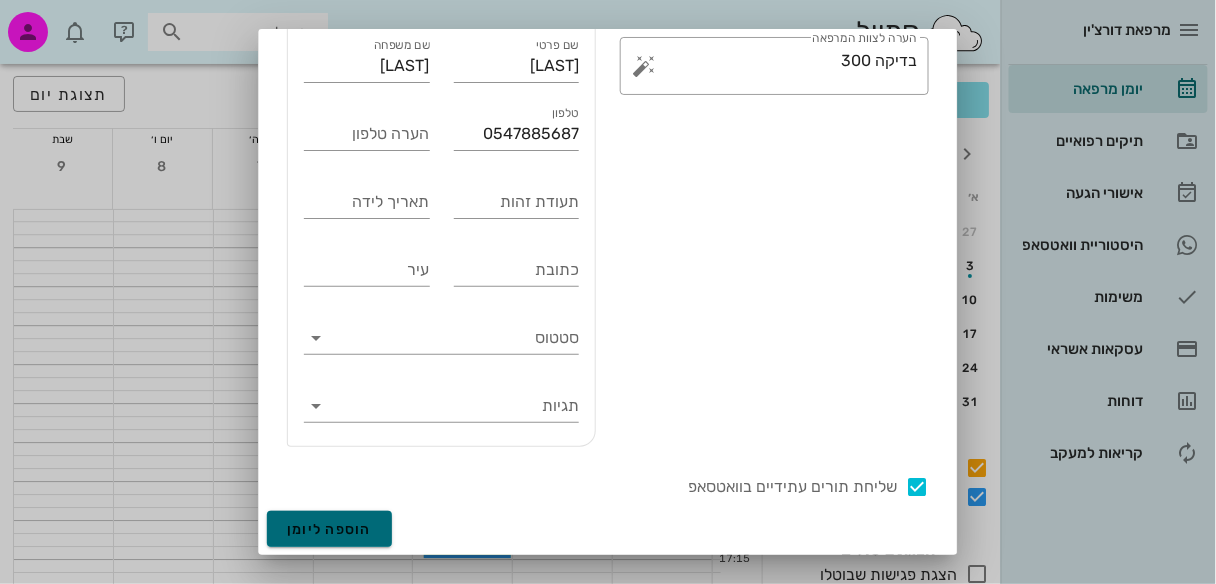 click on "הוספה ליומן" at bounding box center [329, 529] 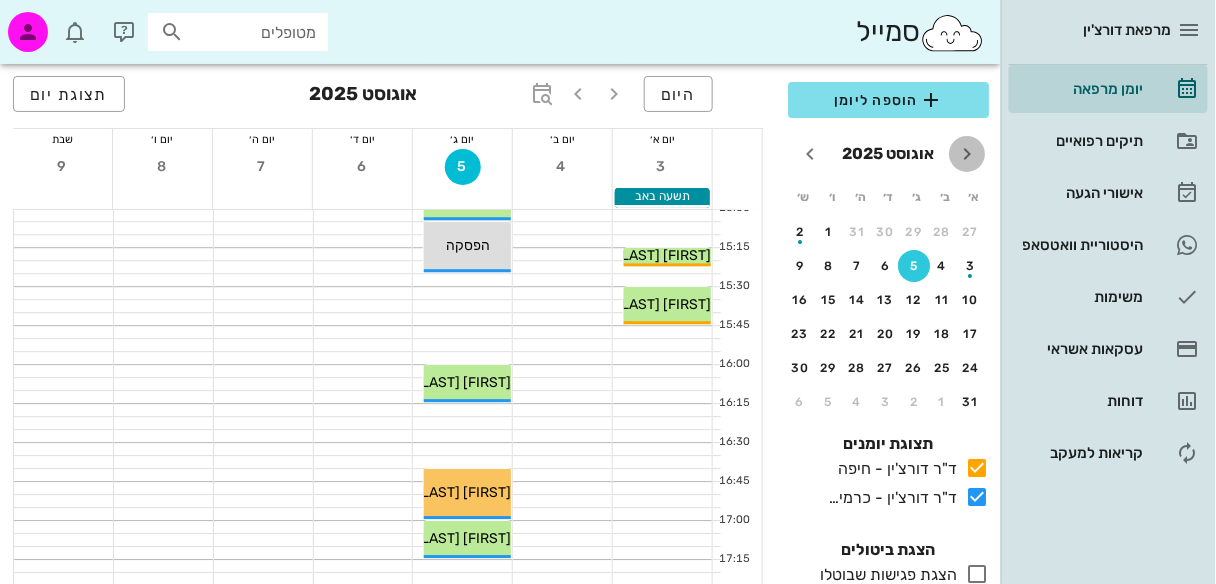 drag, startPoint x: 968, startPoint y: 150, endPoint x: 963, endPoint y: 172, distance: 22.561028 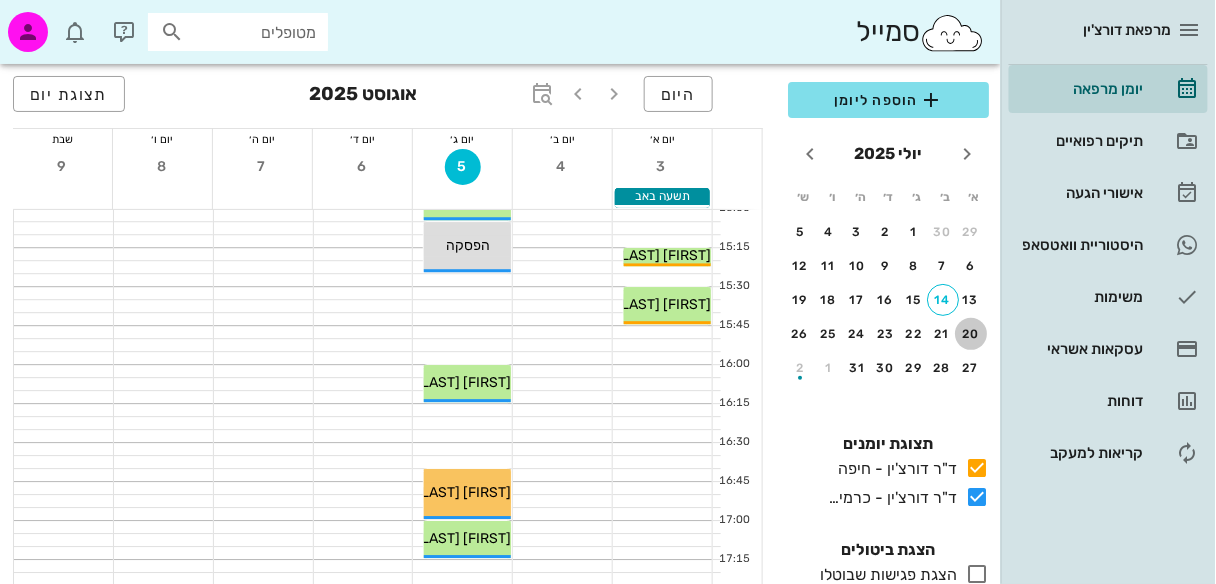 click on "20" at bounding box center (971, 334) 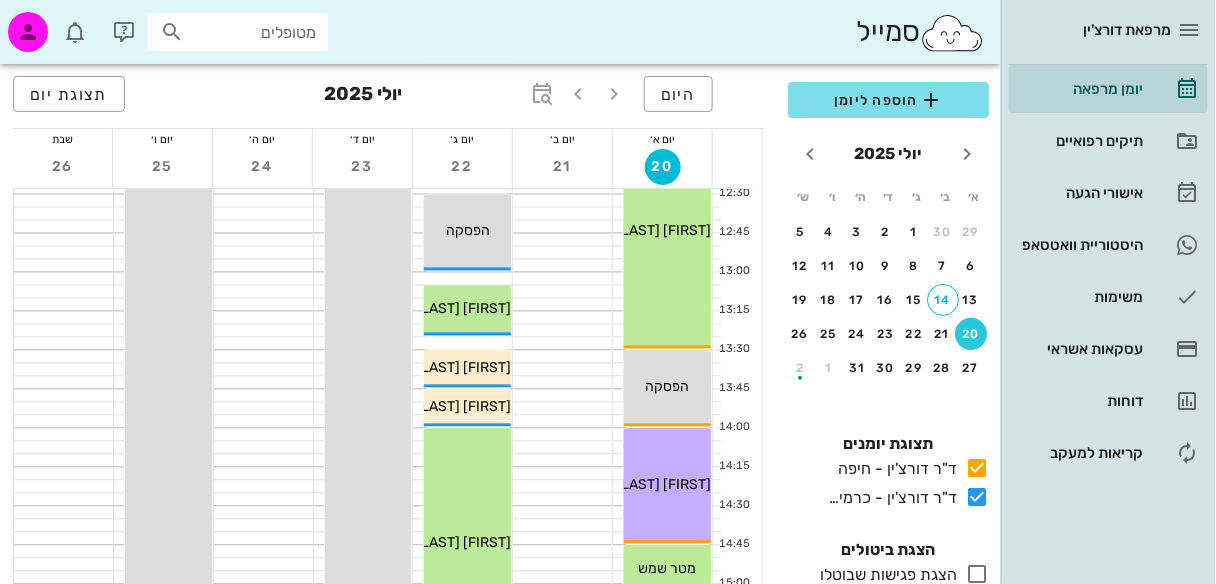 scroll, scrollTop: 792, scrollLeft: 0, axis: vertical 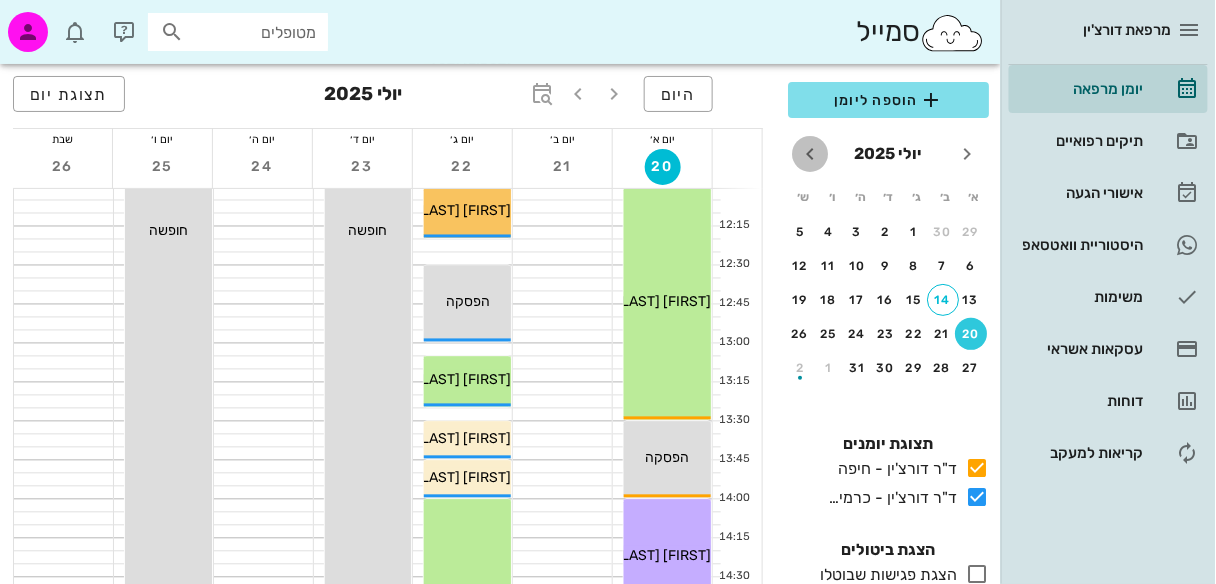 click at bounding box center (810, 154) 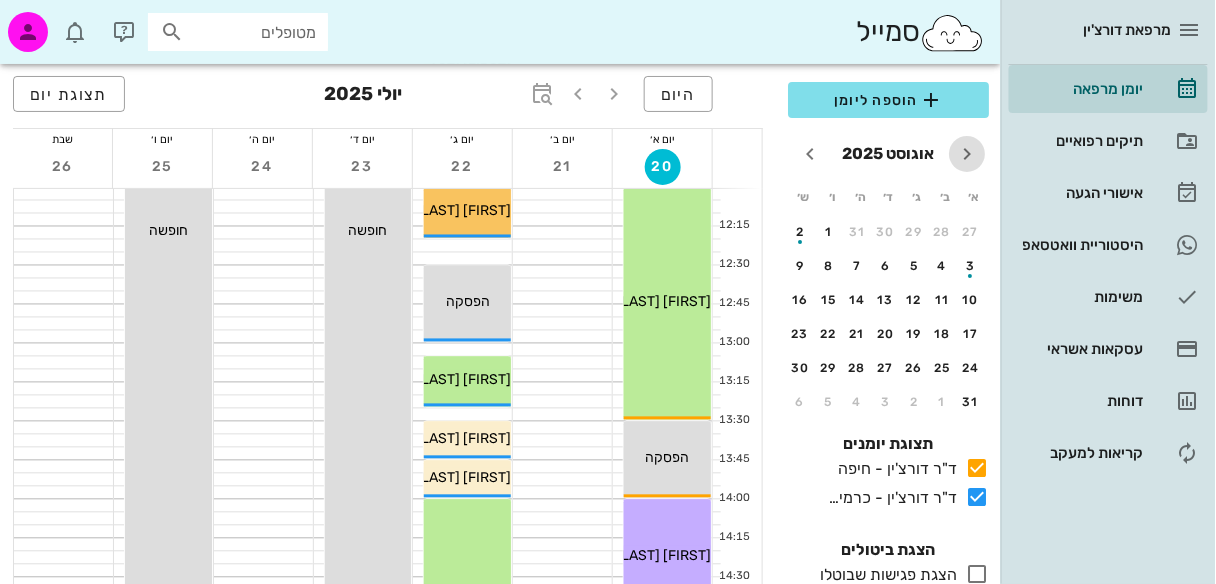 click at bounding box center [967, 154] 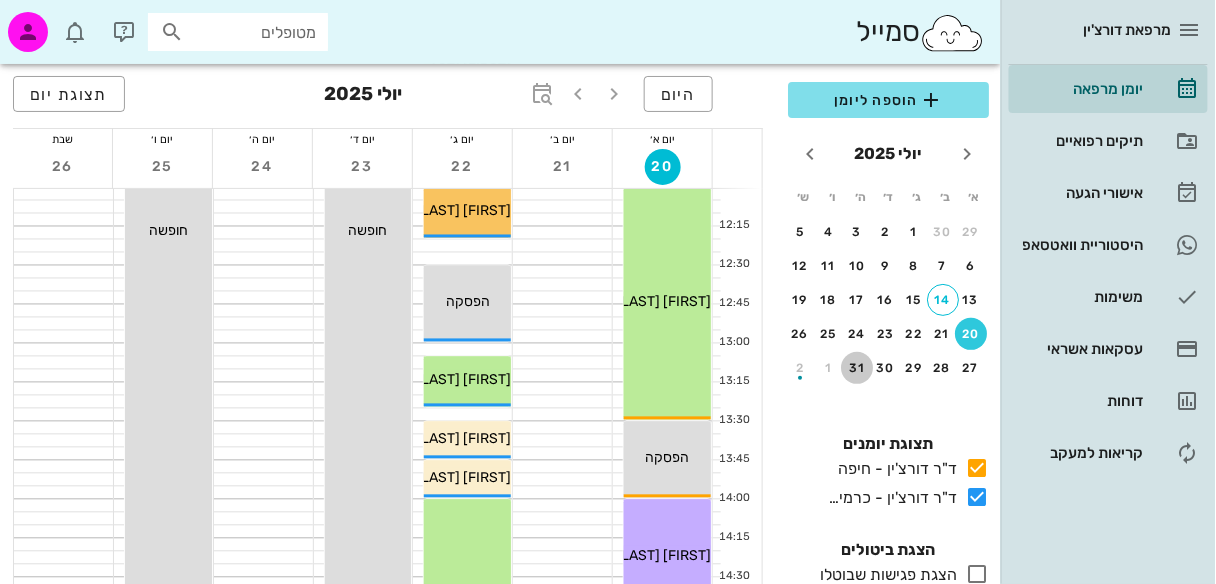 click on "31" at bounding box center [857, 368] 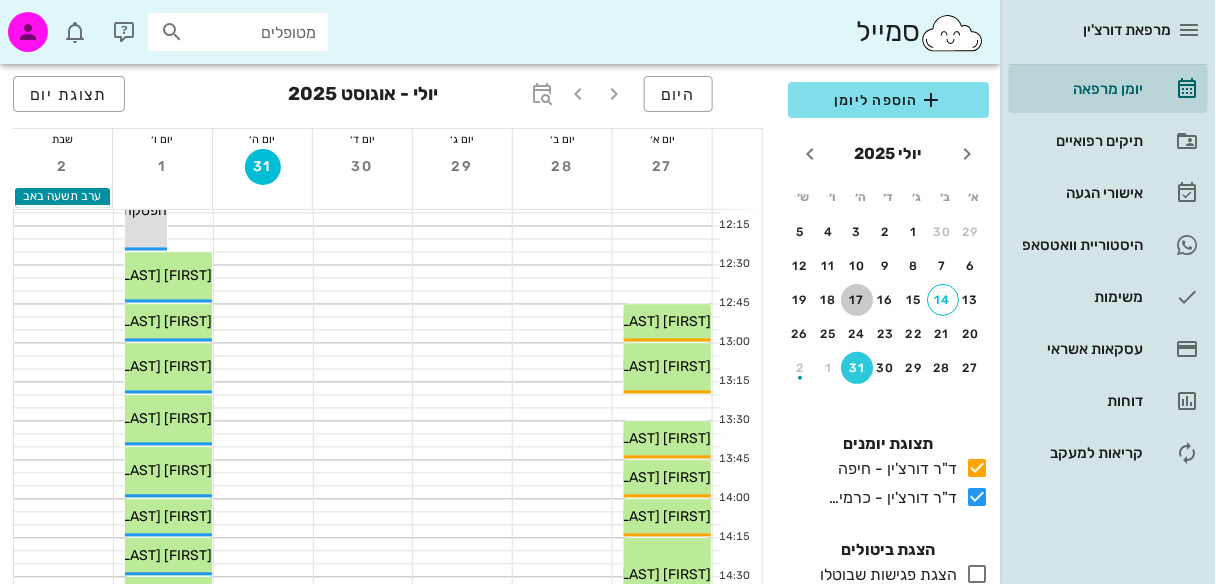 click on "17" at bounding box center [857, 300] 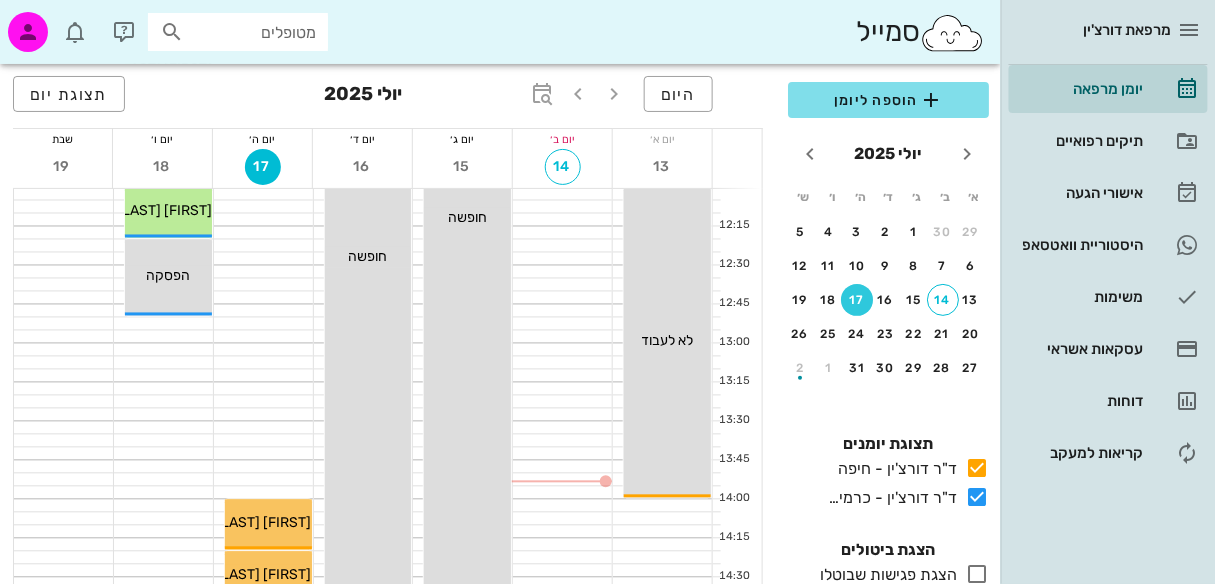 click on "[FIRST] [LAST]
[DOCTOR] - [CITY]
[FIRST]
[LAST]
(בן
[AGE] )
לגבות 250 ש"ח לבדיקה. אמא טלי מהשכונה
תור ראשון במרפאה
[FIRST] [LAST]
[TIME]
- [TIME]
[DOCTOR] - [CITY]
[FIRST]
[LAST]
בדיקה
תור ראשון במרפאה
[FIRST] [LAST]
[TIME]
- [TIME]
[DOCTOR] - [CITY]
גם האבא רוצה להבדק
גם האבא רוצה להבדק
[TIME]
- [TIME]
[DOCTOR] - [CITY]
[FIRST]
[LAST]
(בן
[AGE] )
מידות לפלטות
[FIRST] [LAST]
[TIME]
- [TIME]
[DOCTOR] - [CITY]
בדיקה 300" at bounding box center [264, 499] 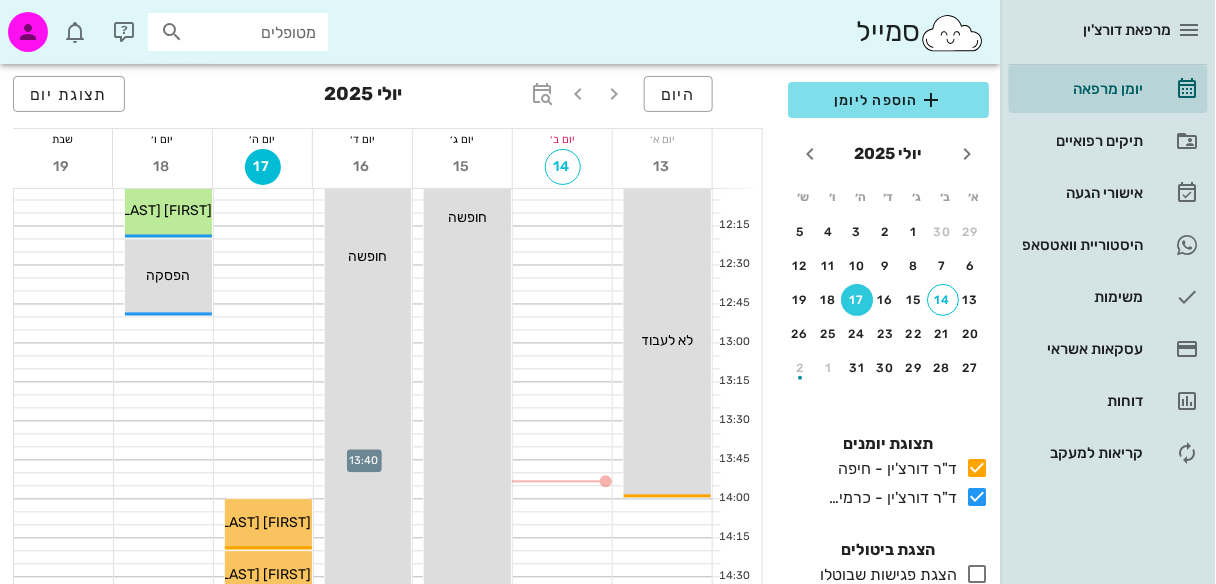 click at bounding box center [363, 454] 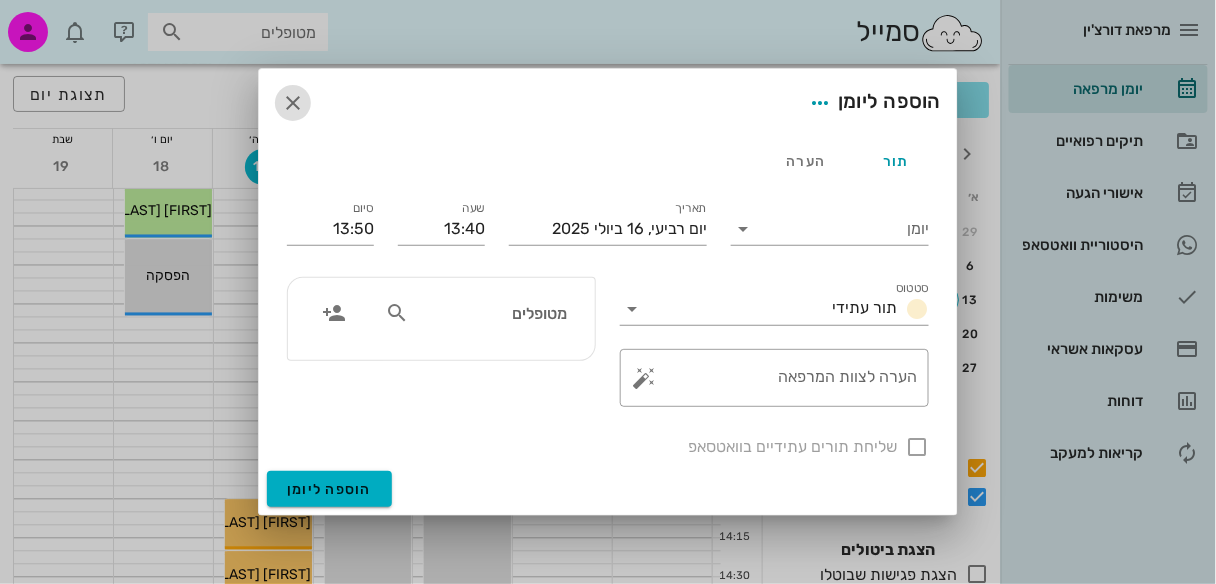 drag, startPoint x: 296, startPoint y: 108, endPoint x: 319, endPoint y: 103, distance: 23.537205 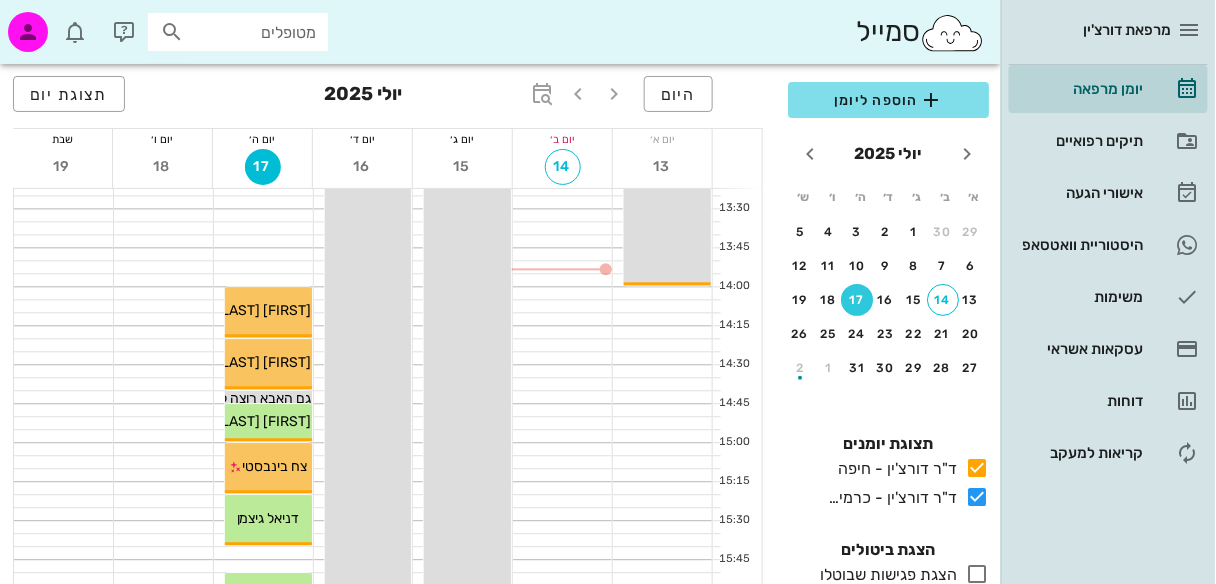 scroll, scrollTop: 987, scrollLeft: 0, axis: vertical 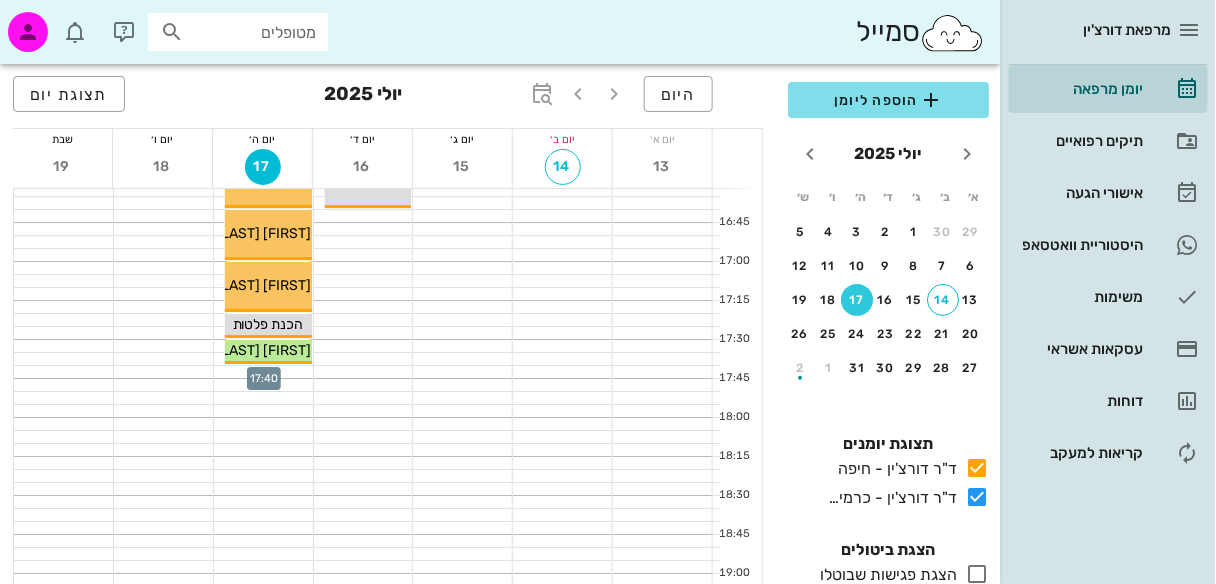click at bounding box center [263, 372] 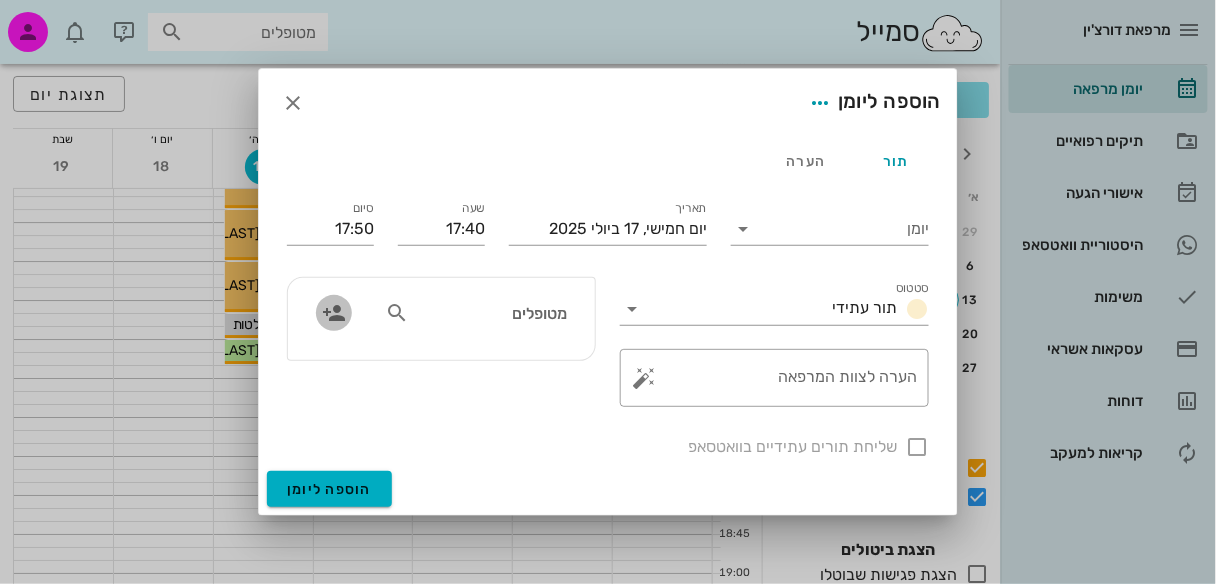 click at bounding box center [334, 313] 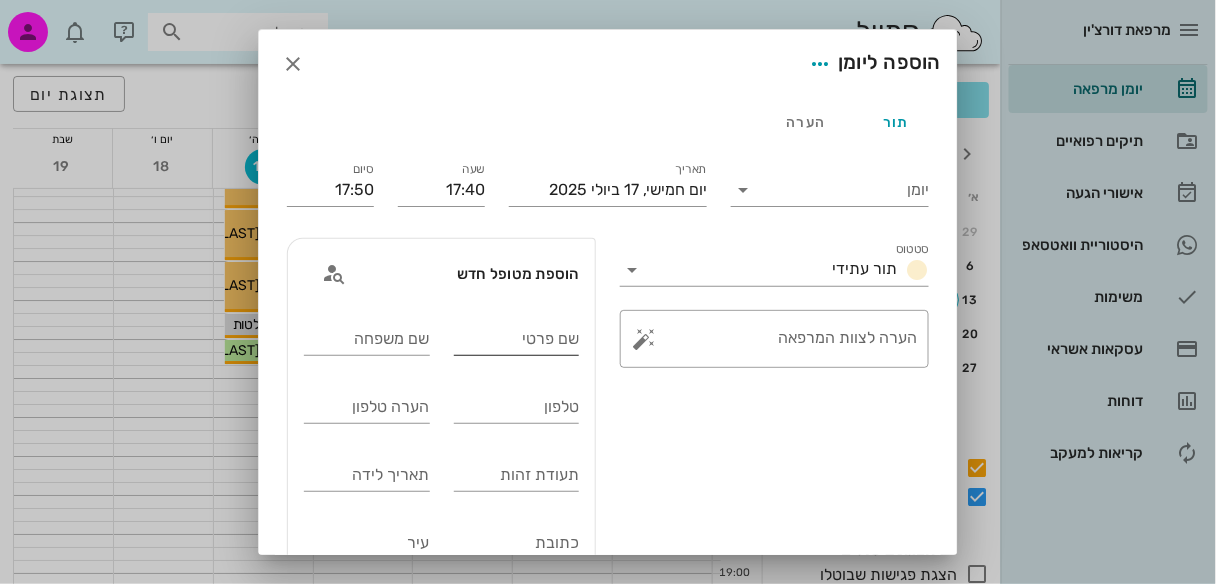 click on "שם פרטי" at bounding box center [517, 339] 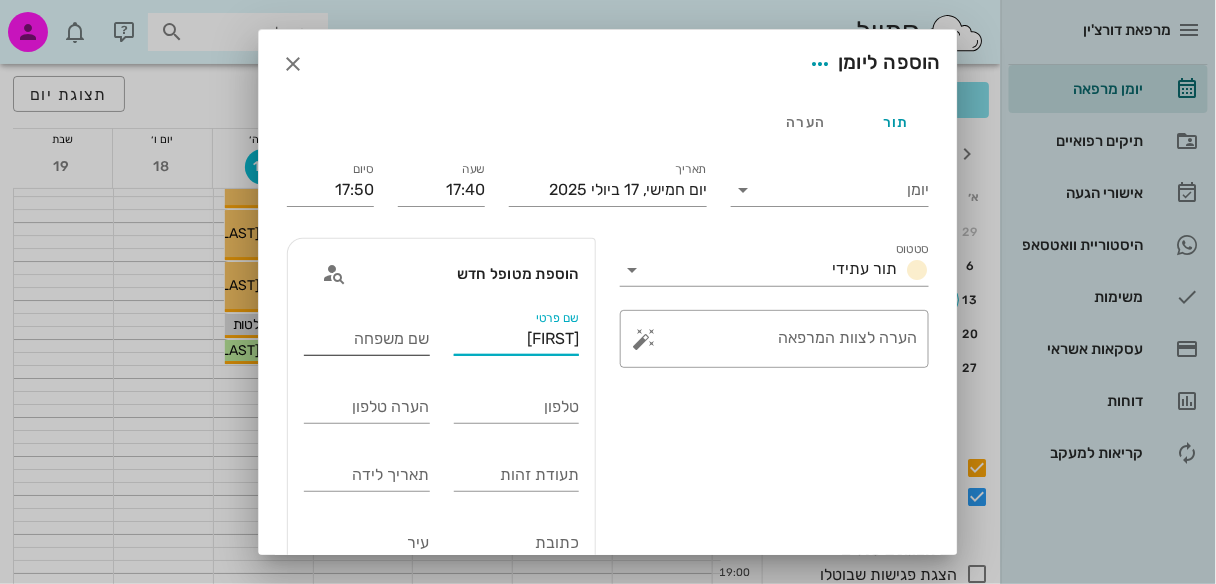 type on "[FIRST]" 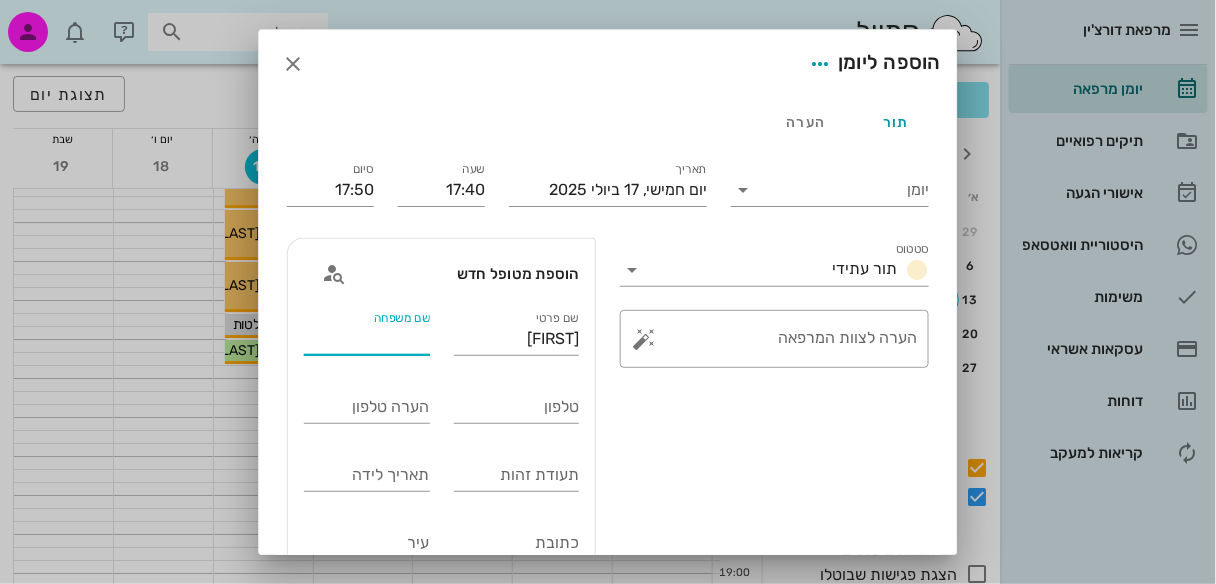 click on "שם משפחה" at bounding box center (367, 339) 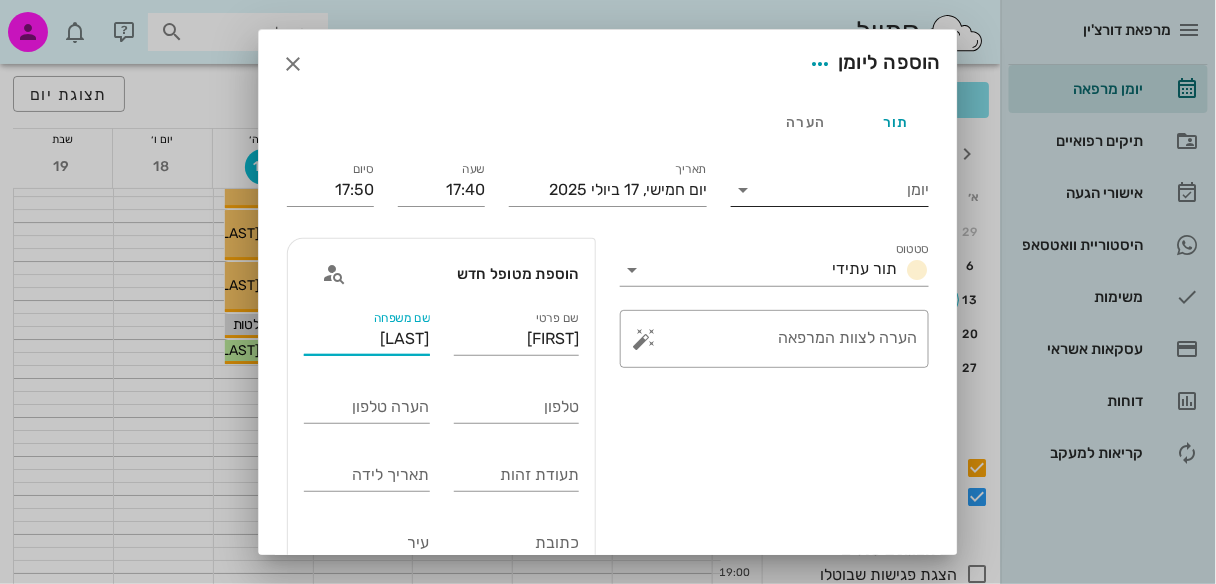 type on "[LAST]" 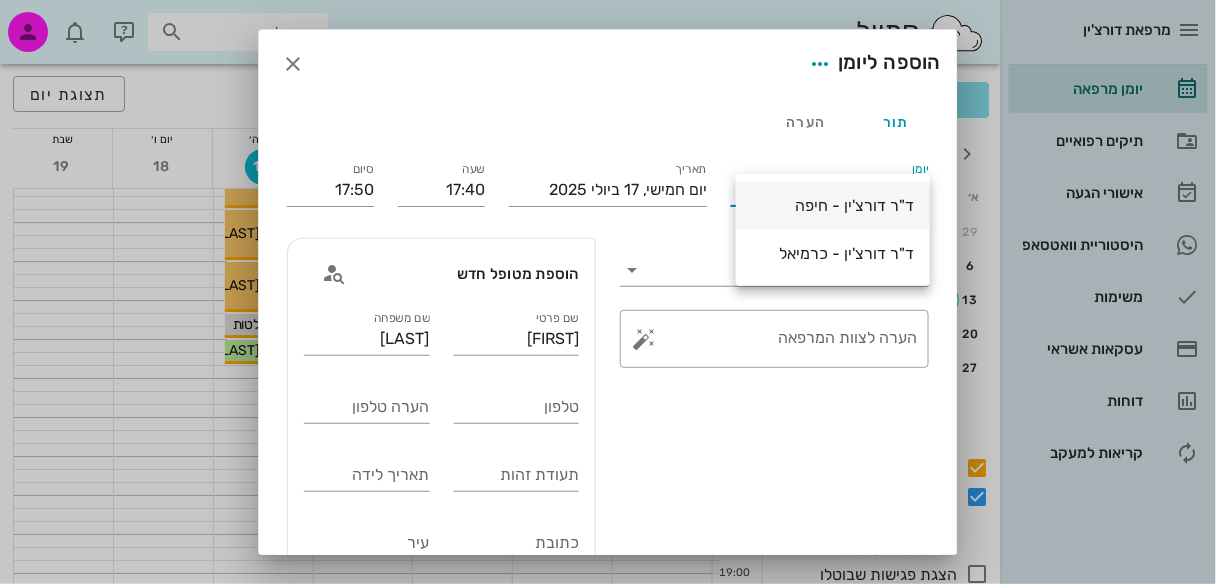 click on "ד"ר דורצ'ין - חיפה" at bounding box center [833, 205] 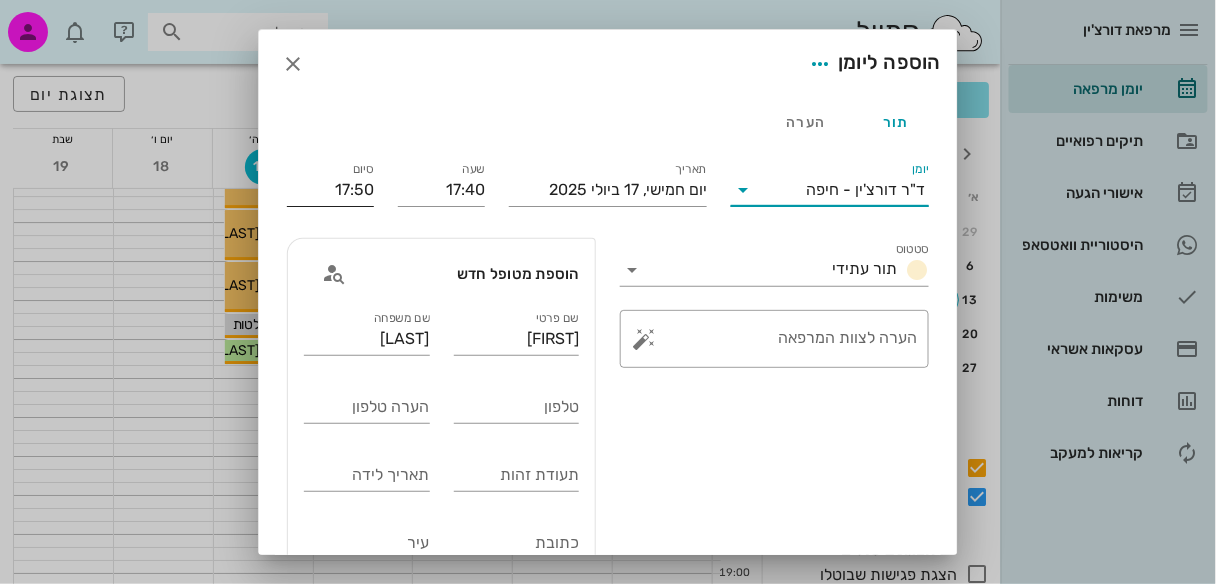 click on "17:50" at bounding box center [330, 190] 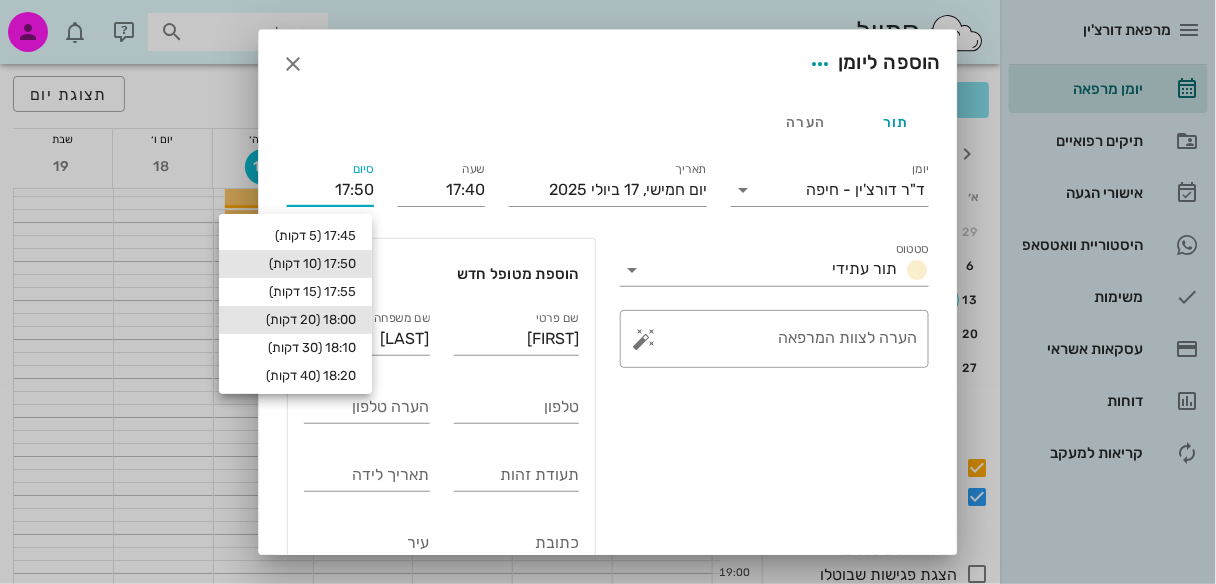 click on "18:00 (20 דקות)" at bounding box center (295, 320) 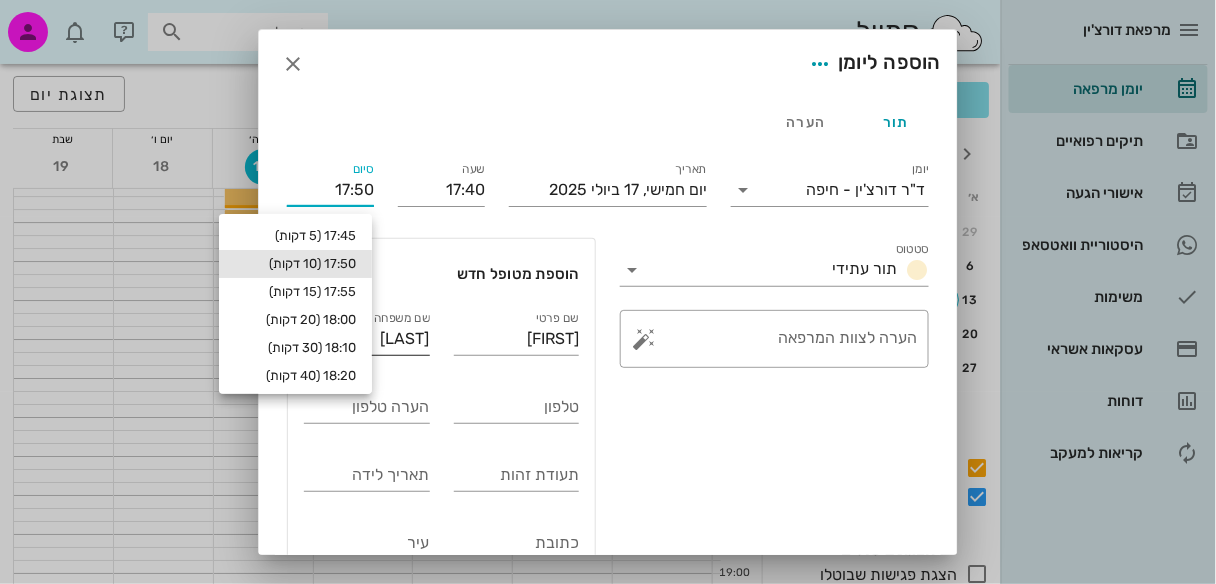 type on "18:00" 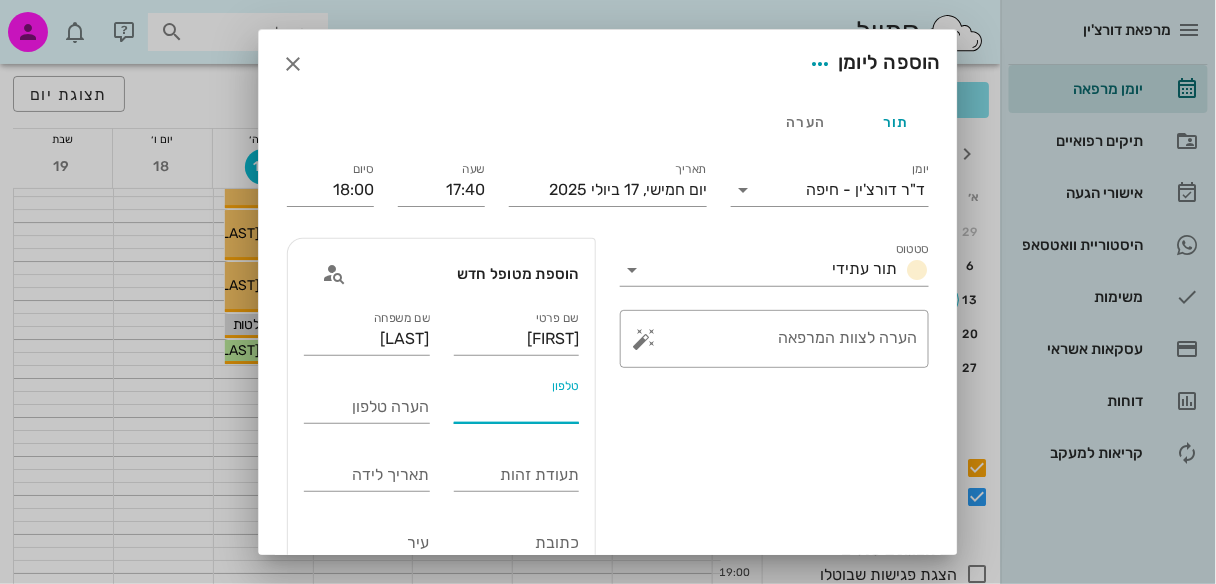 click on "טלפון" at bounding box center [517, 407] 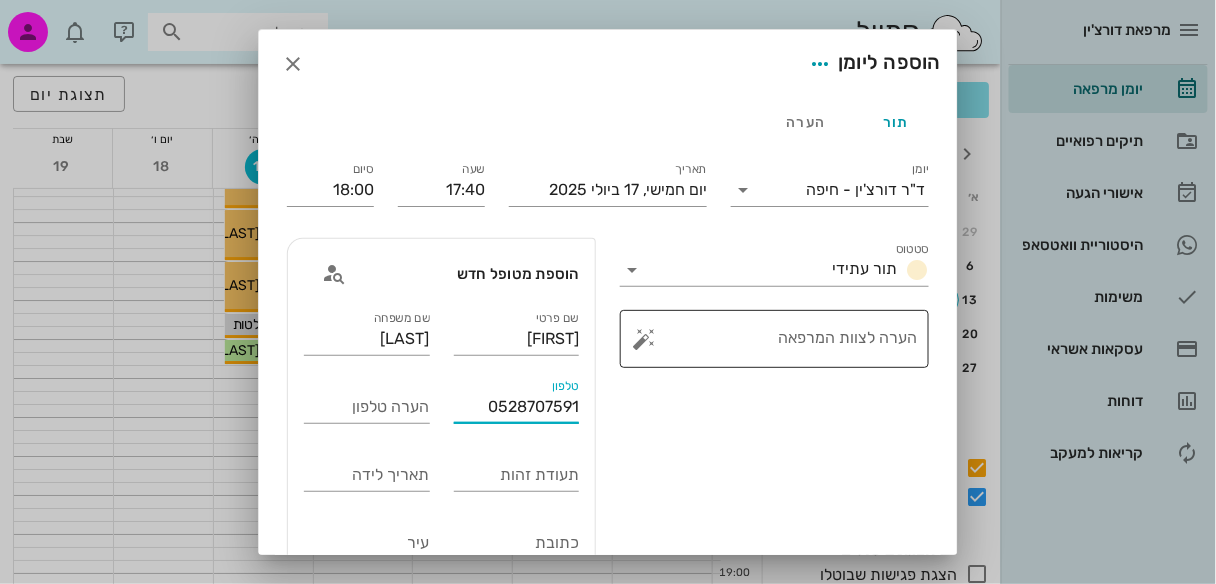 type on "0528707591" 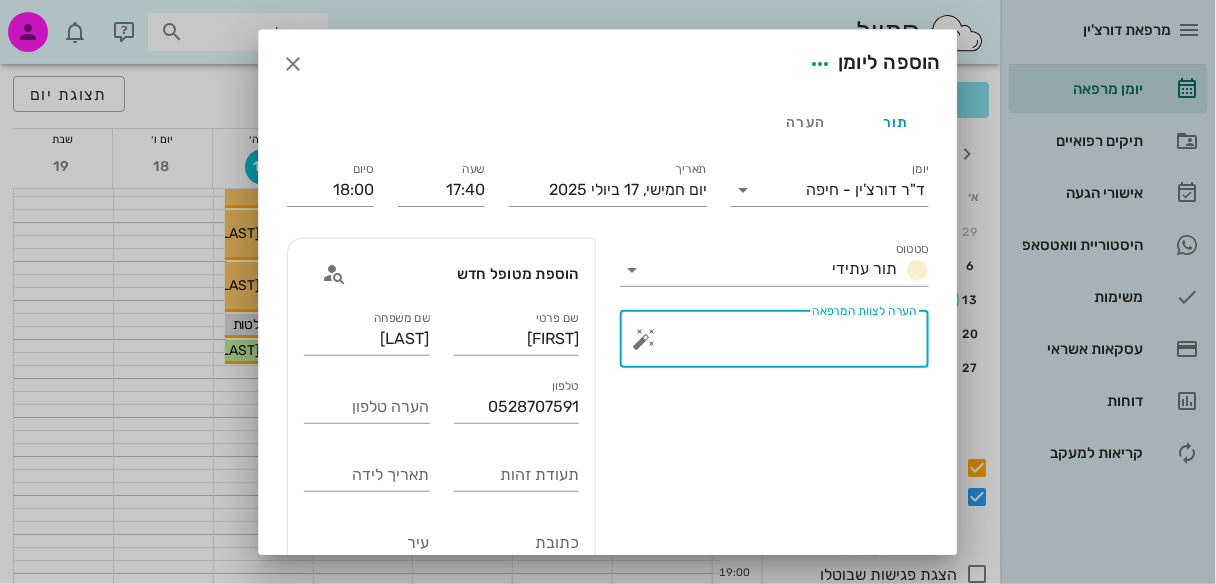 click on "הערה לצוות המרפאה" at bounding box center [782, 344] 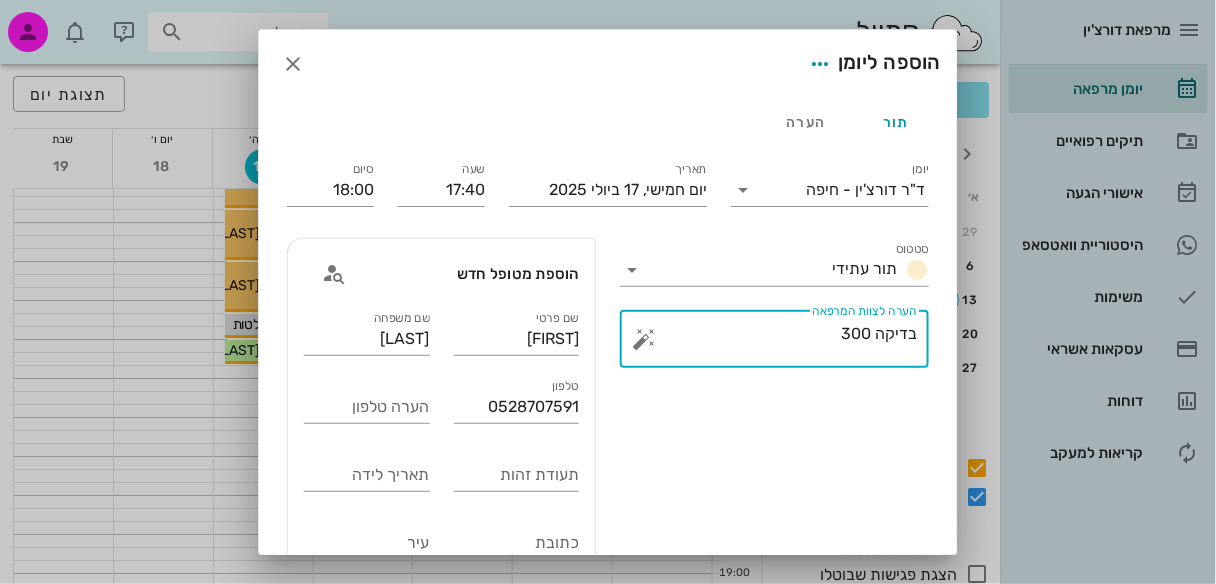 type on "בדיקה 300" 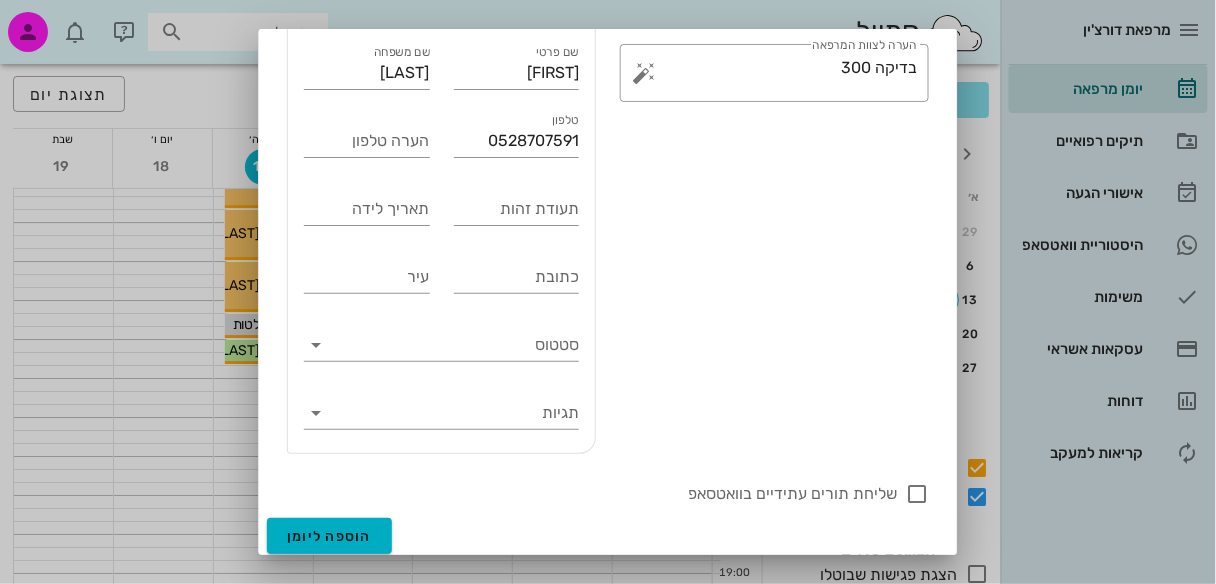 scroll, scrollTop: 273, scrollLeft: 0, axis: vertical 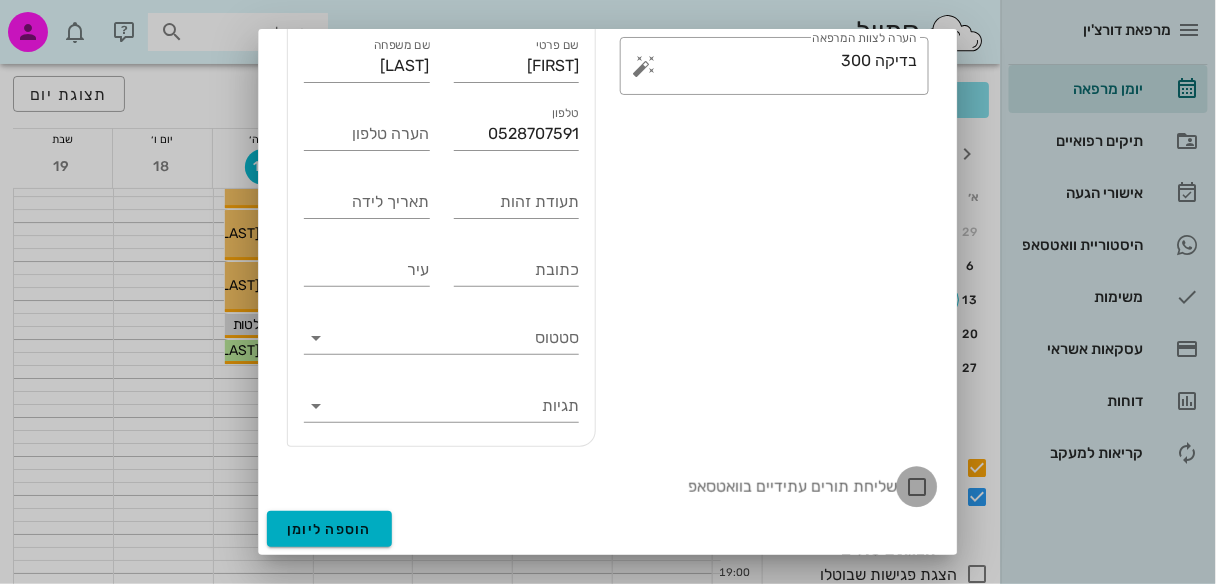 drag, startPoint x: 914, startPoint y: 485, endPoint x: 793, endPoint y: 512, distance: 123.97581 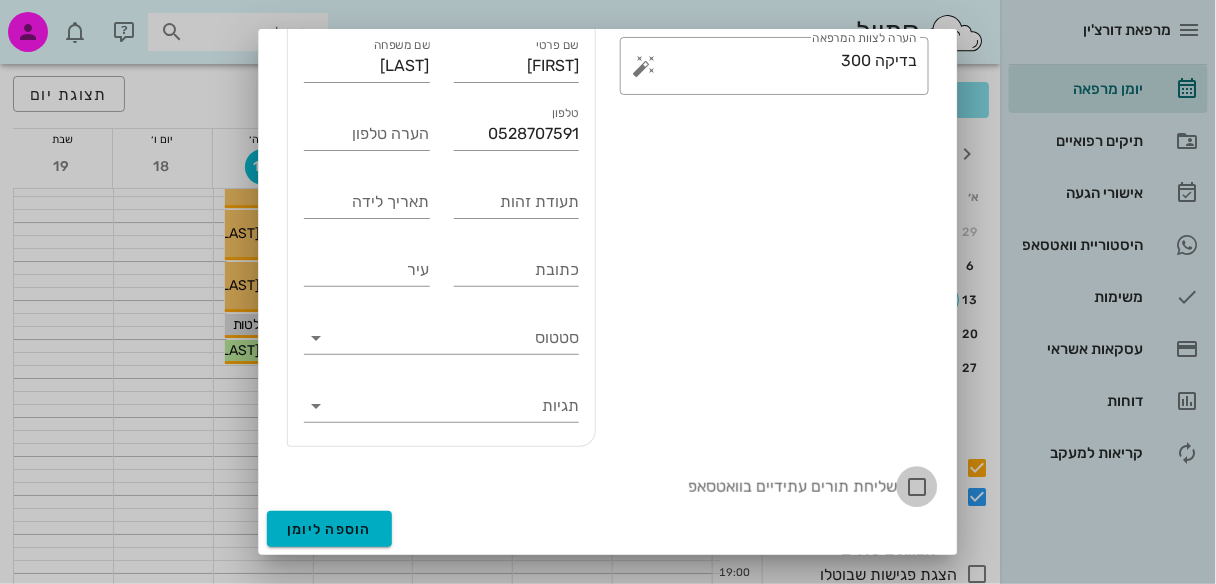 checkbox on "true" 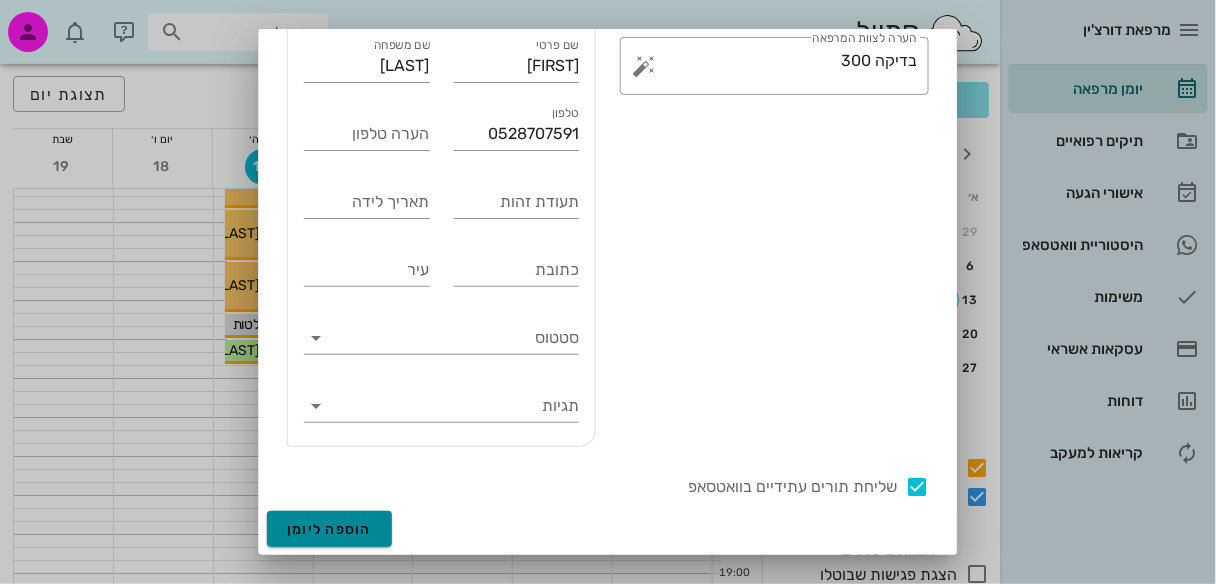 click on "הוספה ליומן" at bounding box center (329, 529) 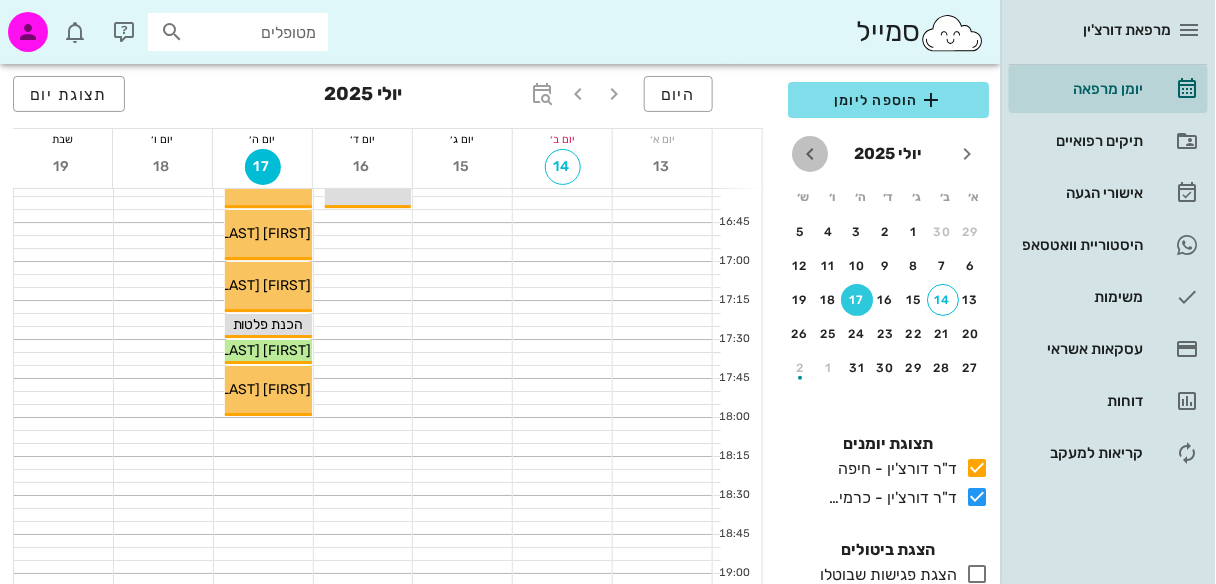 click at bounding box center [810, 154] 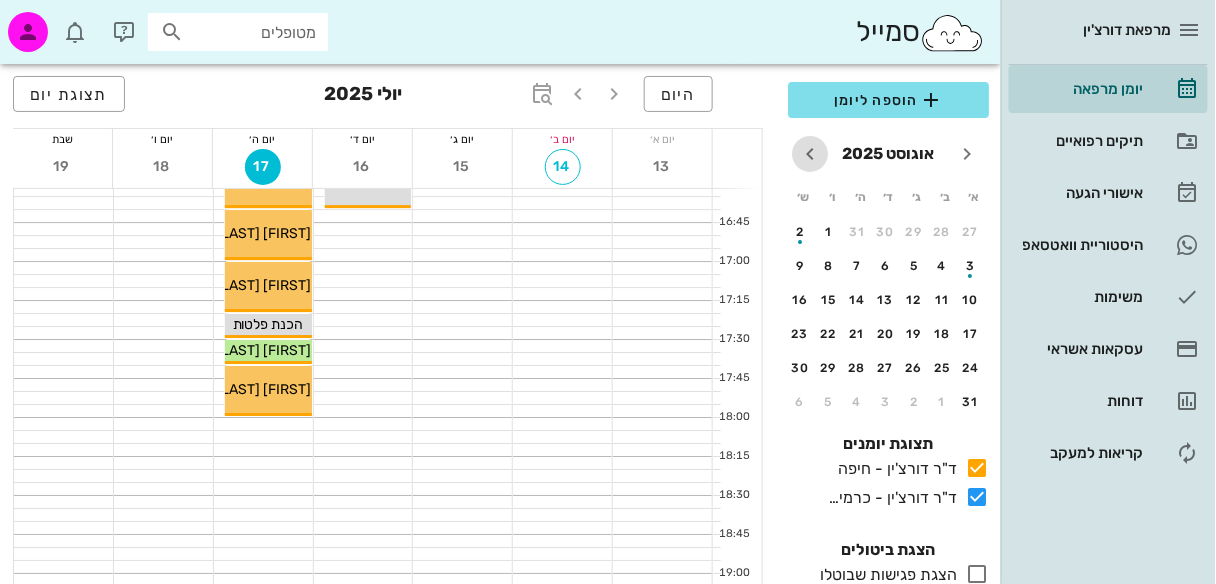 click at bounding box center (810, 154) 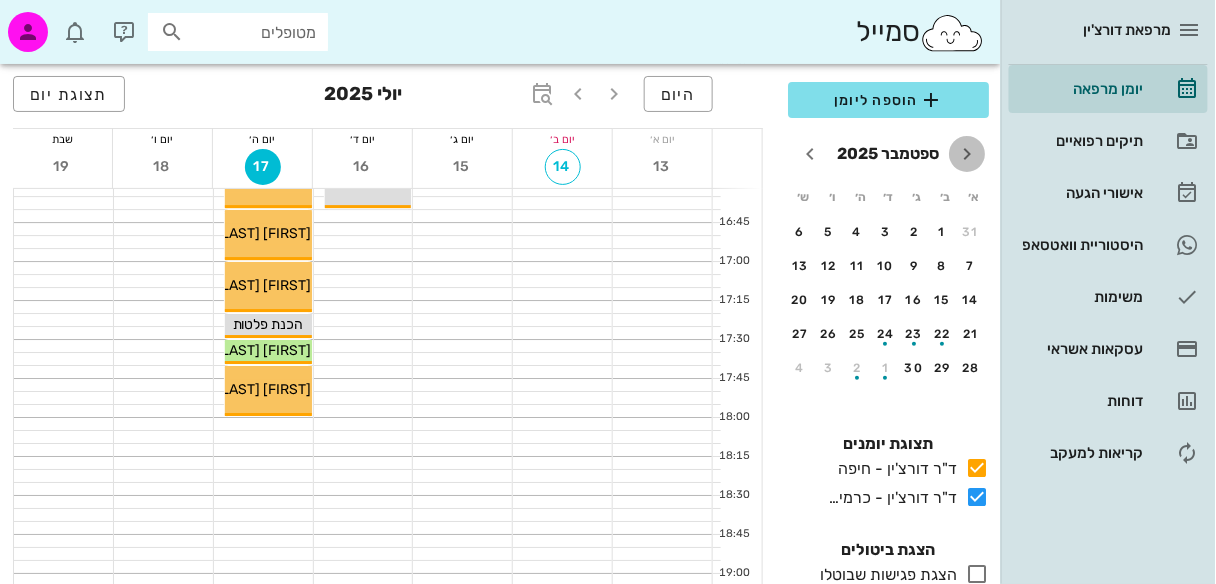 click at bounding box center [967, 154] 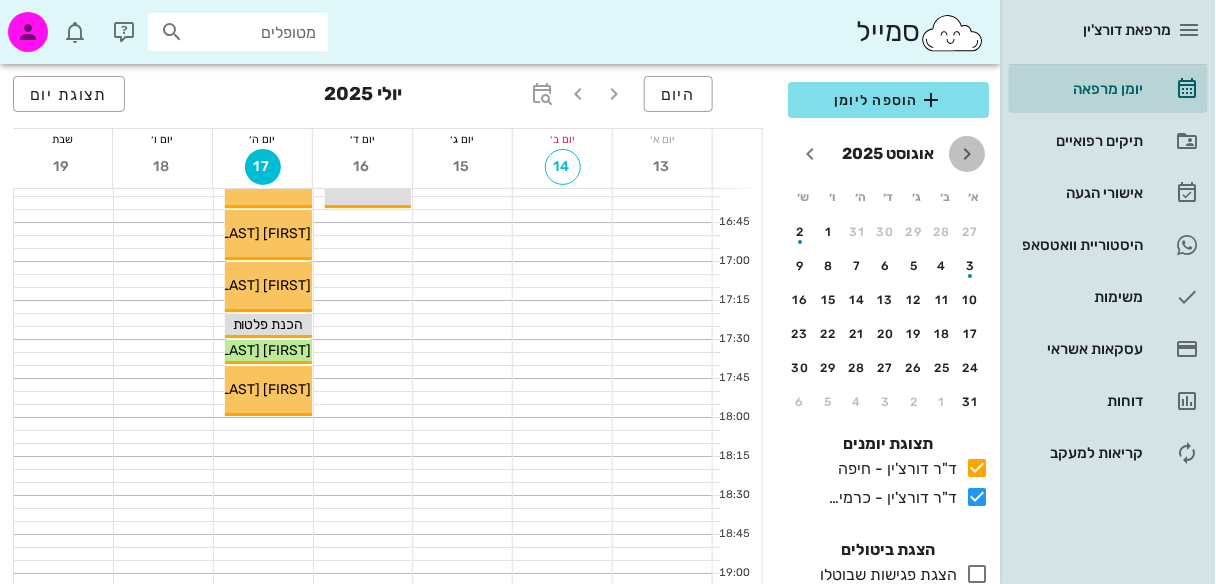 click at bounding box center (967, 154) 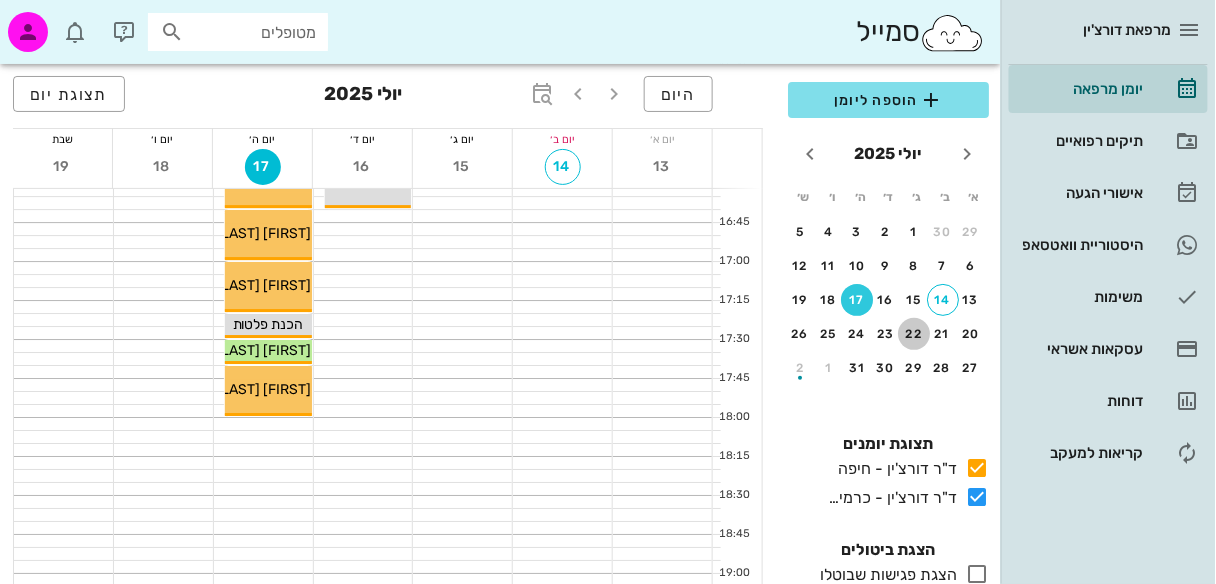 click on "22" at bounding box center [914, 334] 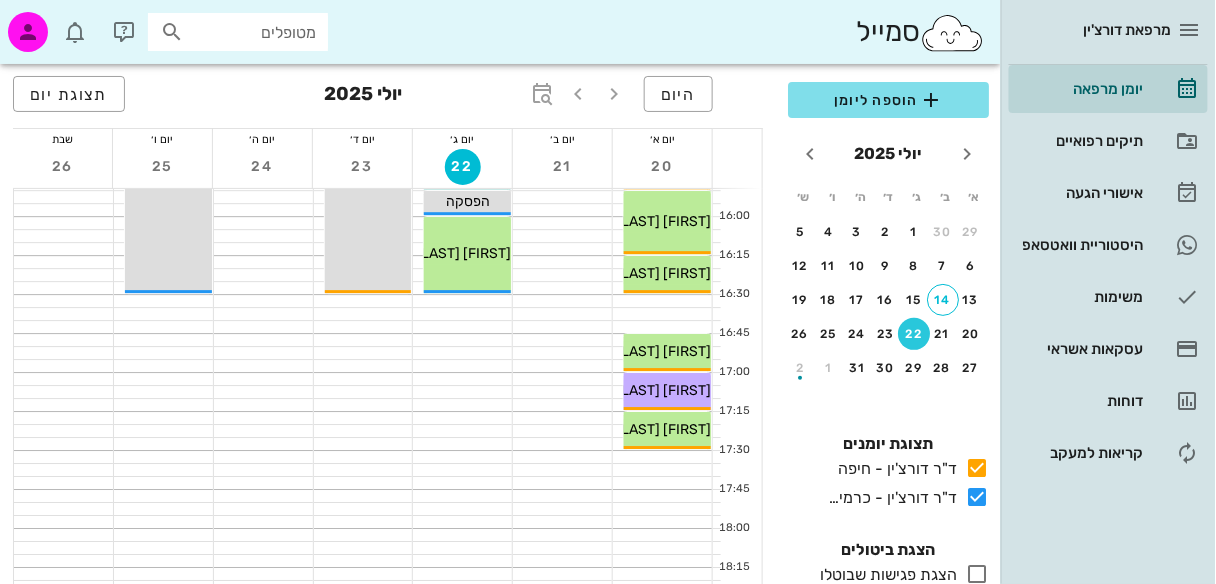 scroll, scrollTop: 1380, scrollLeft: 0, axis: vertical 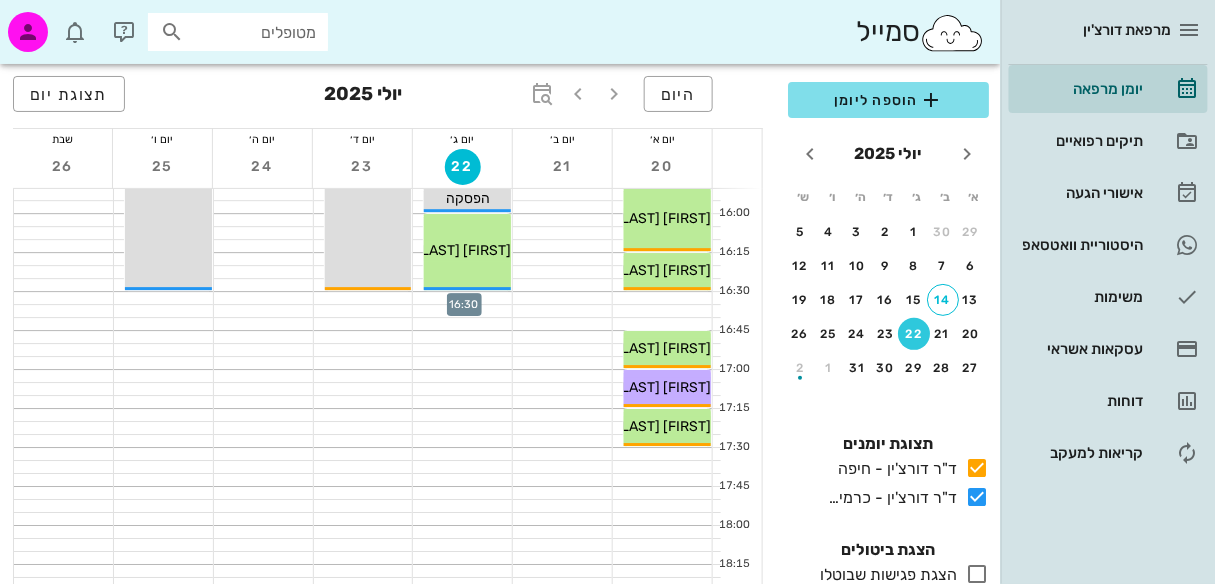 click at bounding box center [462, 298] 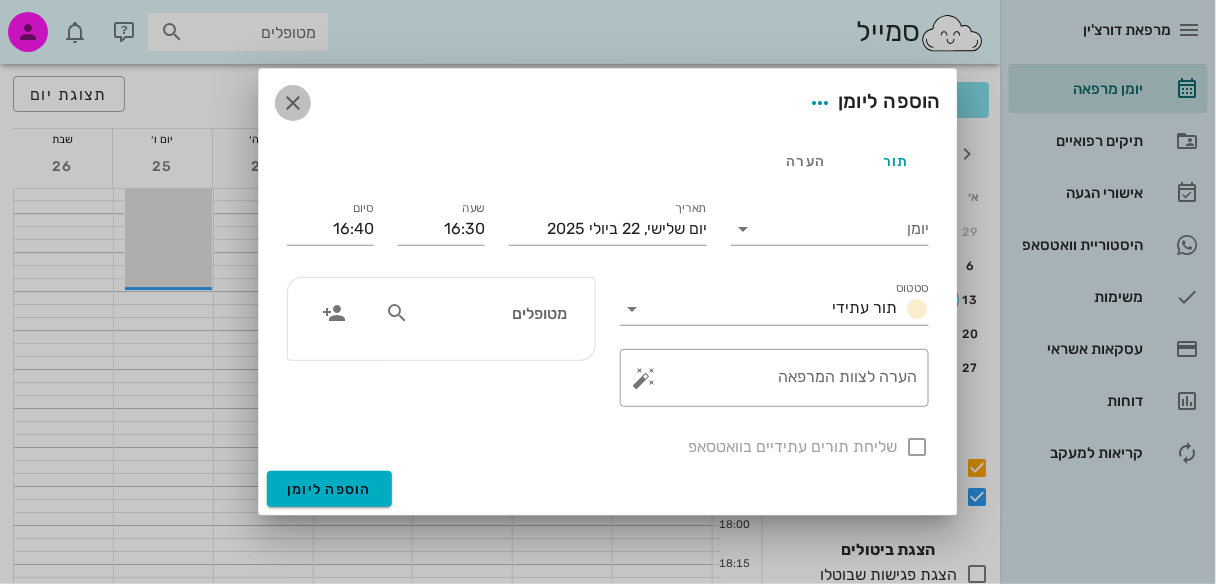 click at bounding box center (293, 103) 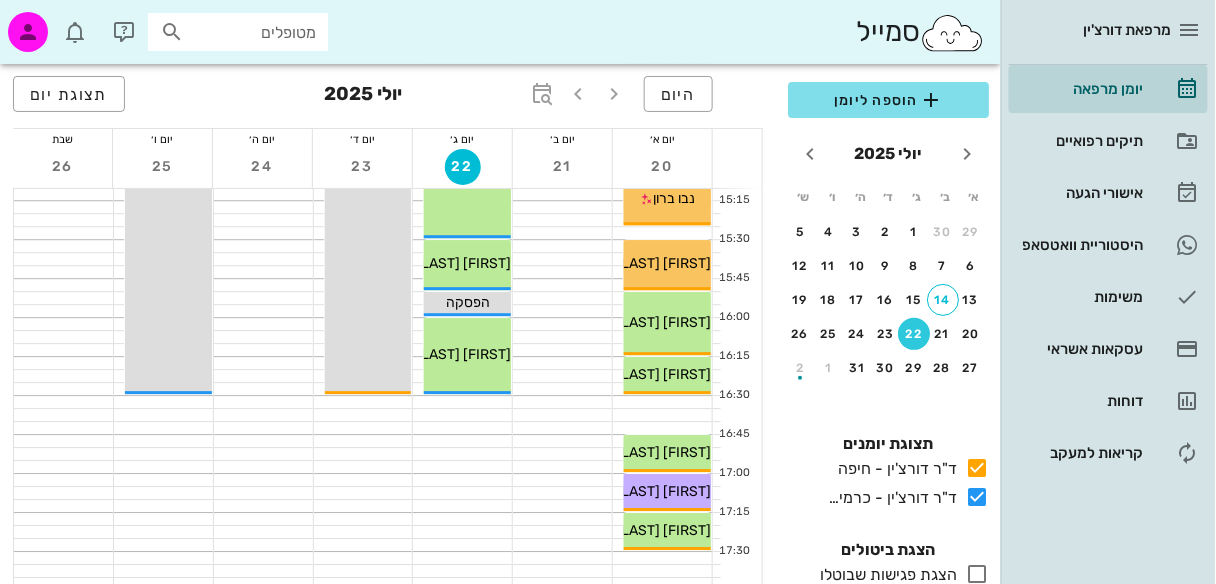 scroll, scrollTop: 1300, scrollLeft: 0, axis: vertical 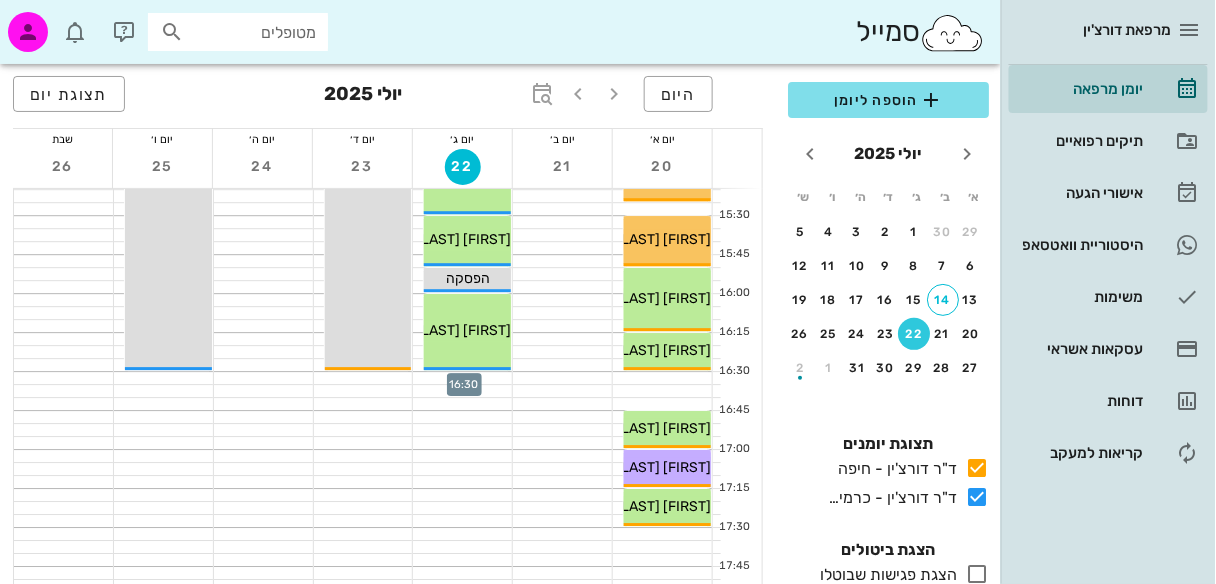 click at bounding box center [462, 378] 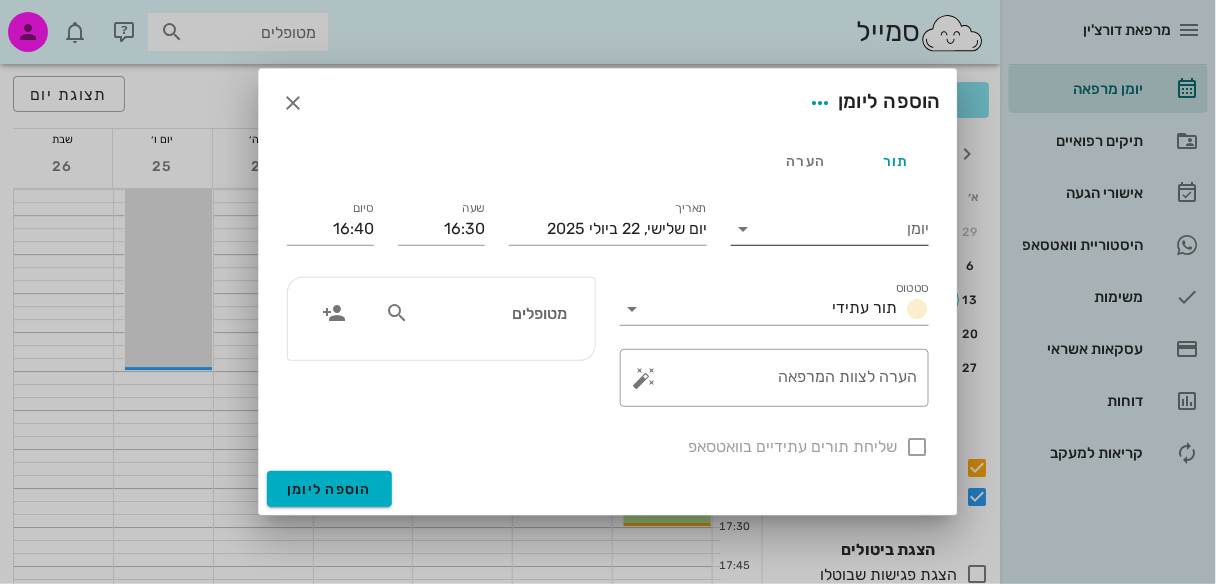 click at bounding box center [743, 229] 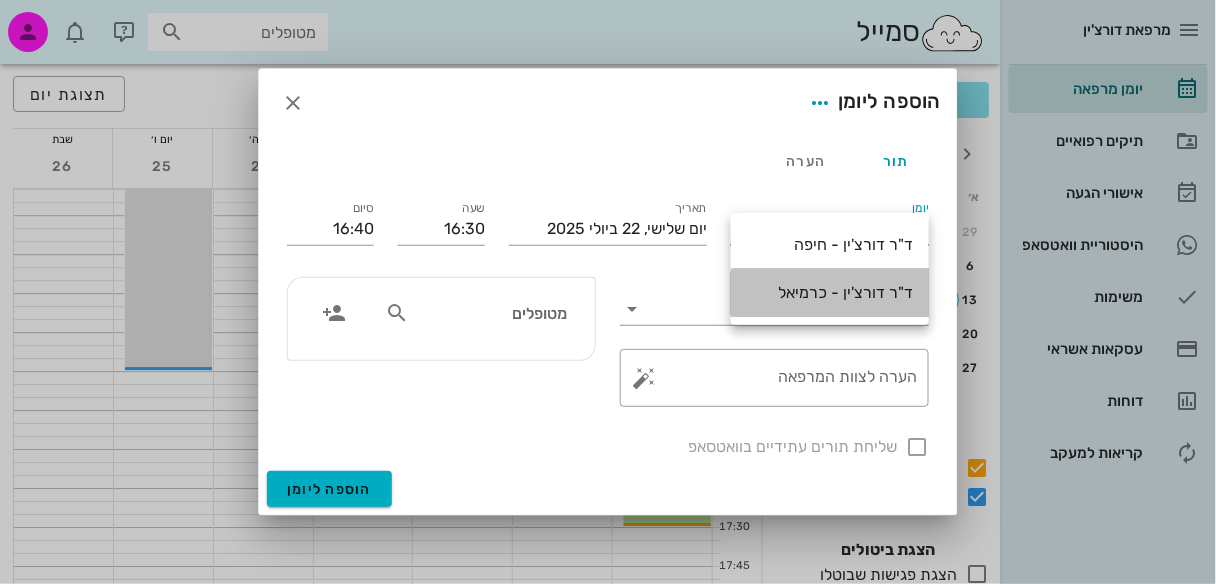 click on "ד"ר דורצ'ין - כרמיאל" at bounding box center [830, 292] 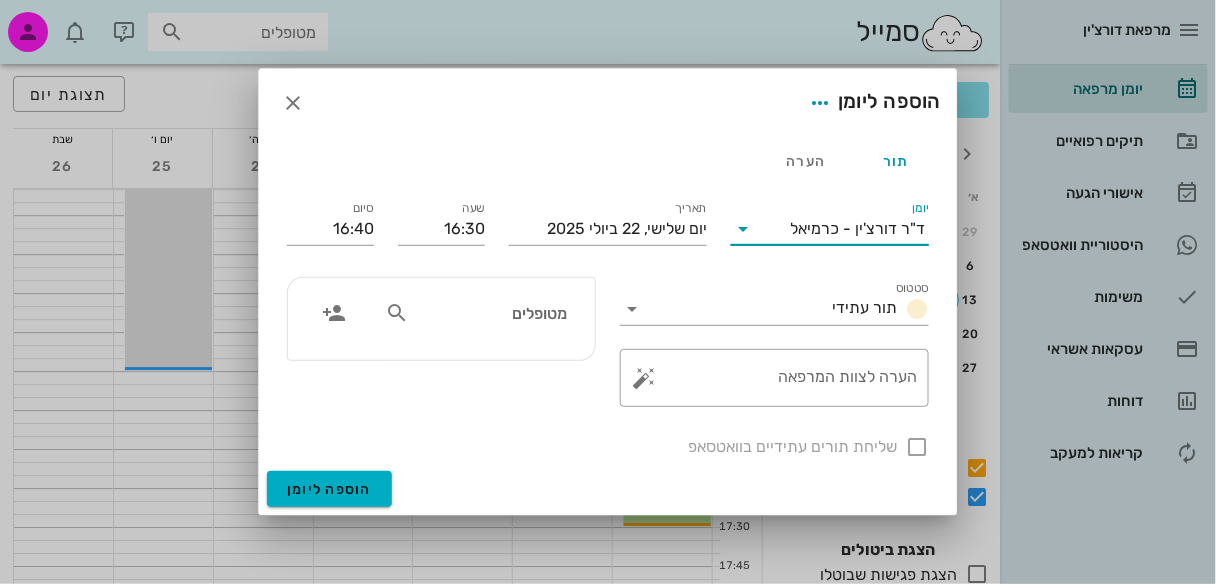 click at bounding box center (397, 313) 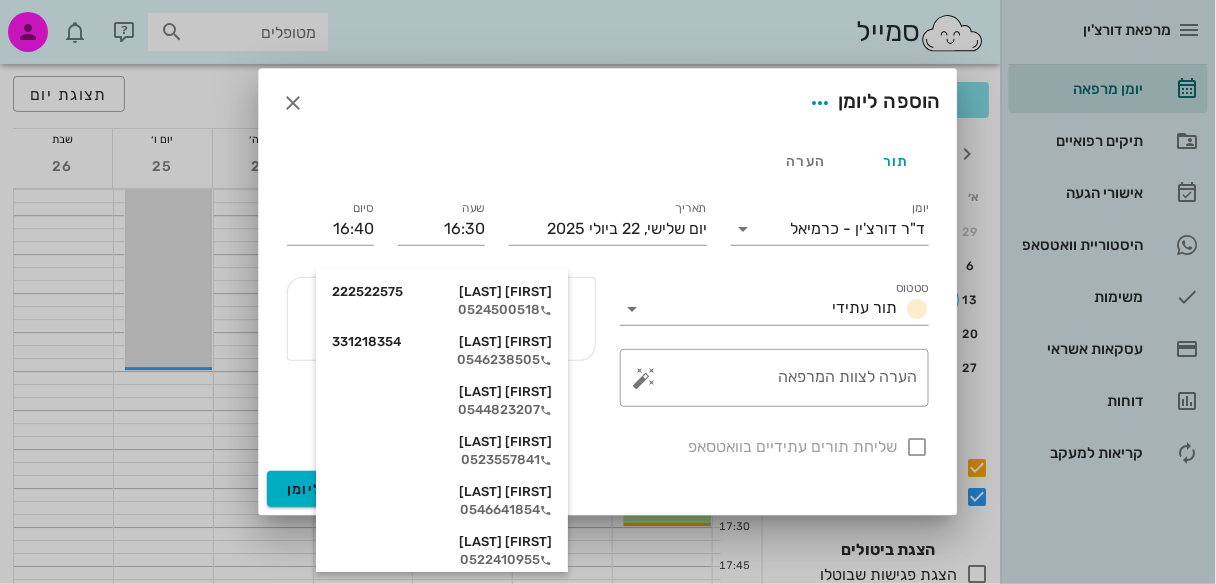 type on "[LAST]" 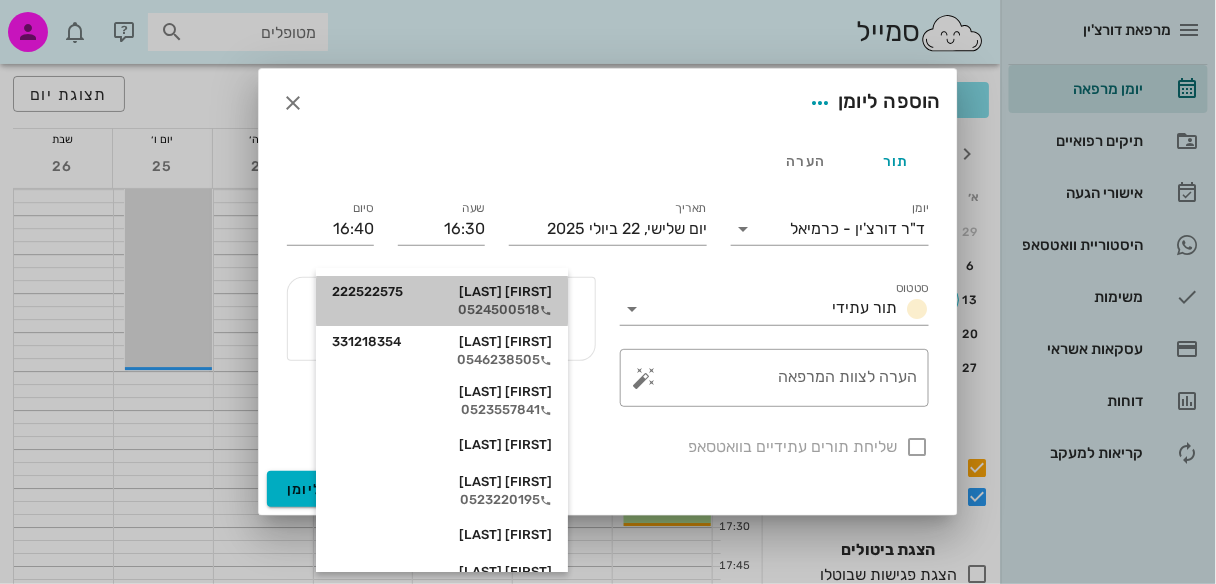 drag, startPoint x: 526, startPoint y: 306, endPoint x: 554, endPoint y: 309, distance: 28.160255 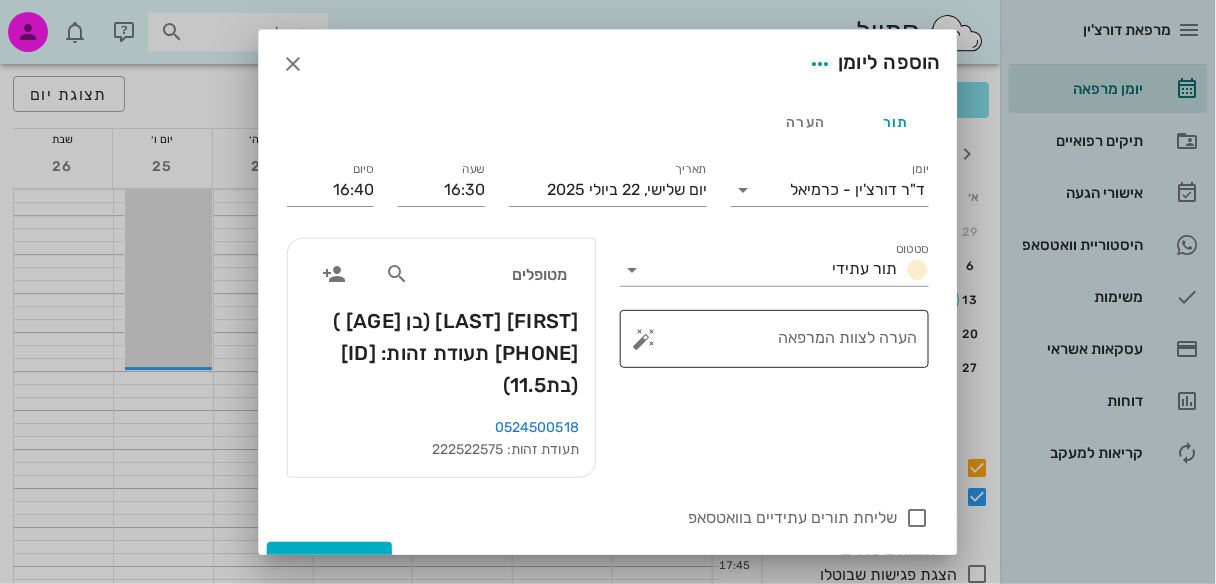 click on "הערה לצוות המרפאה" at bounding box center (782, 344) 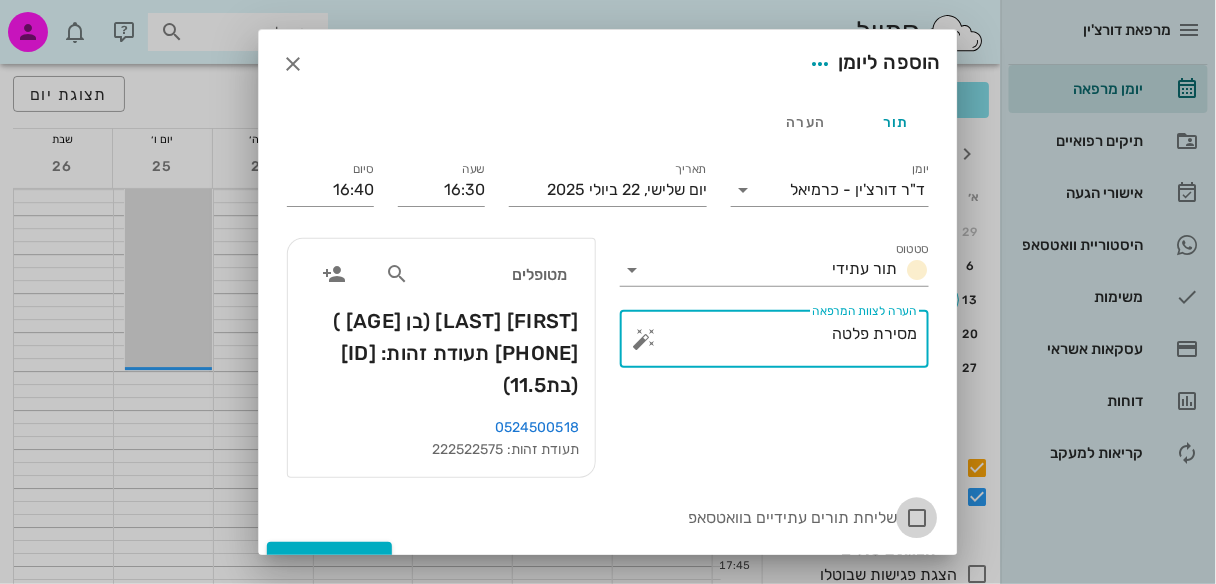 type on "מסירת פלטה" 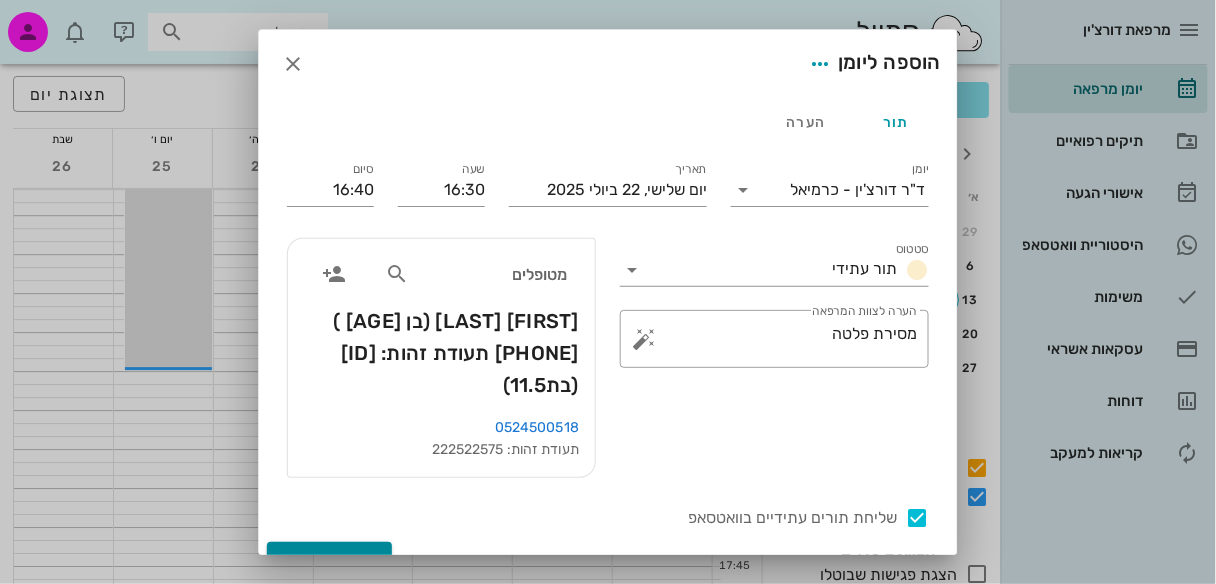 drag, startPoint x: 320, startPoint y: 517, endPoint x: 542, endPoint y: 452, distance: 231.32013 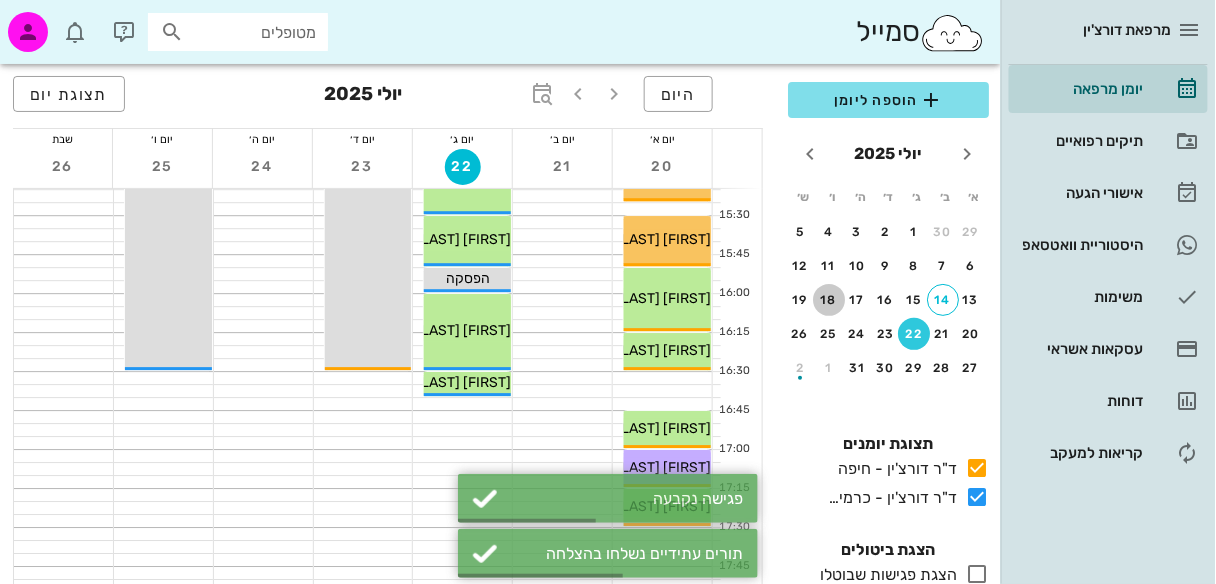 click on "18" at bounding box center [829, 300] 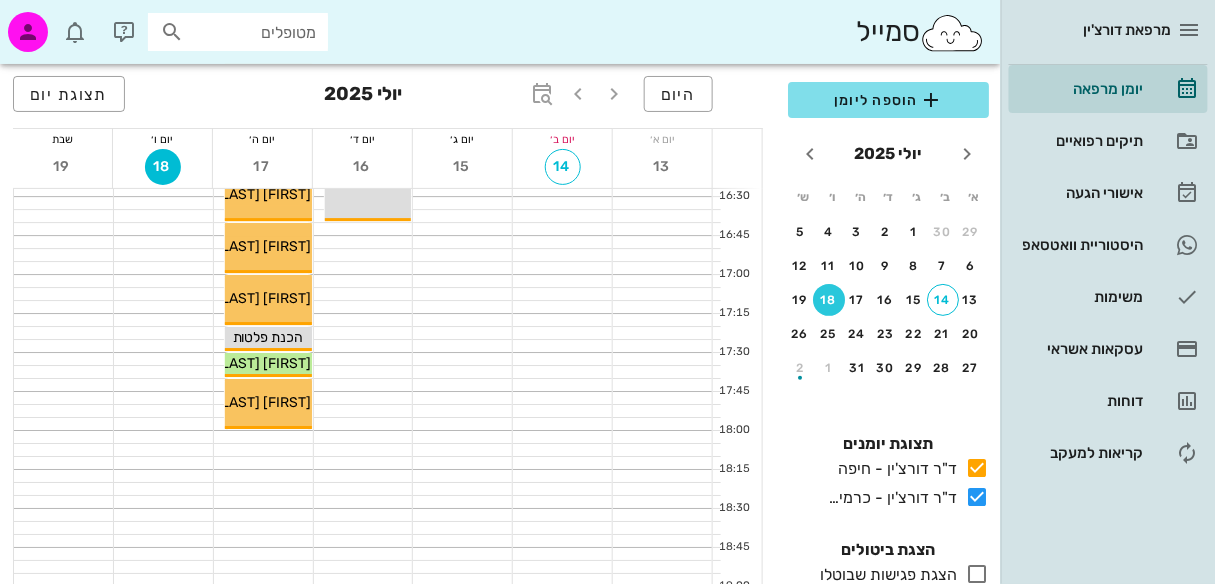 scroll, scrollTop: 1472, scrollLeft: 0, axis: vertical 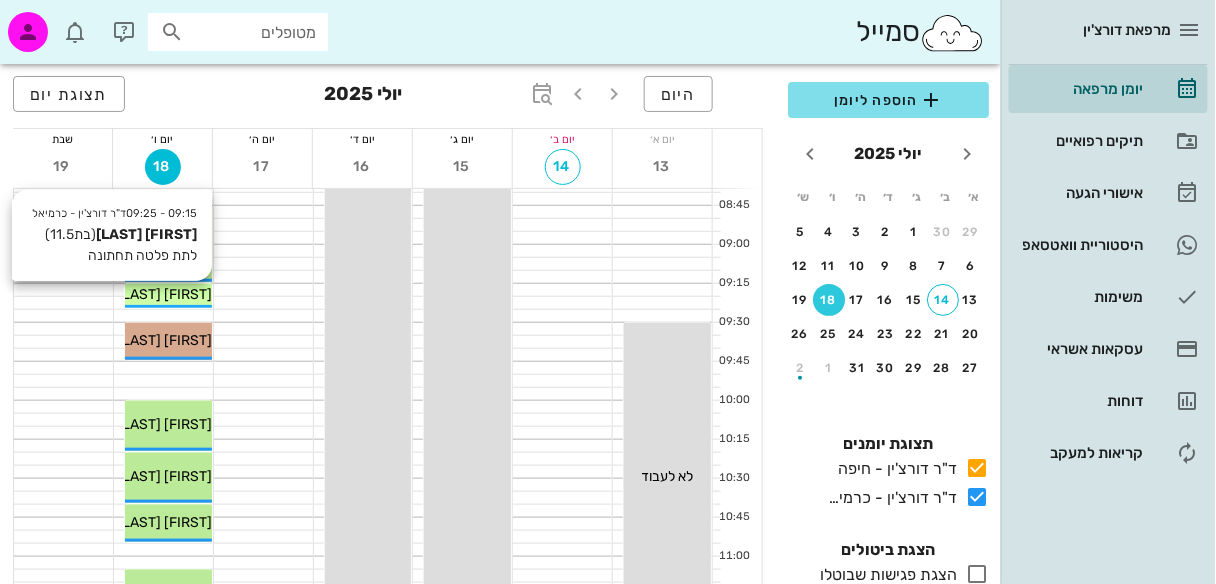 click on "[FIRST] [LAST]" at bounding box center (164, 294) 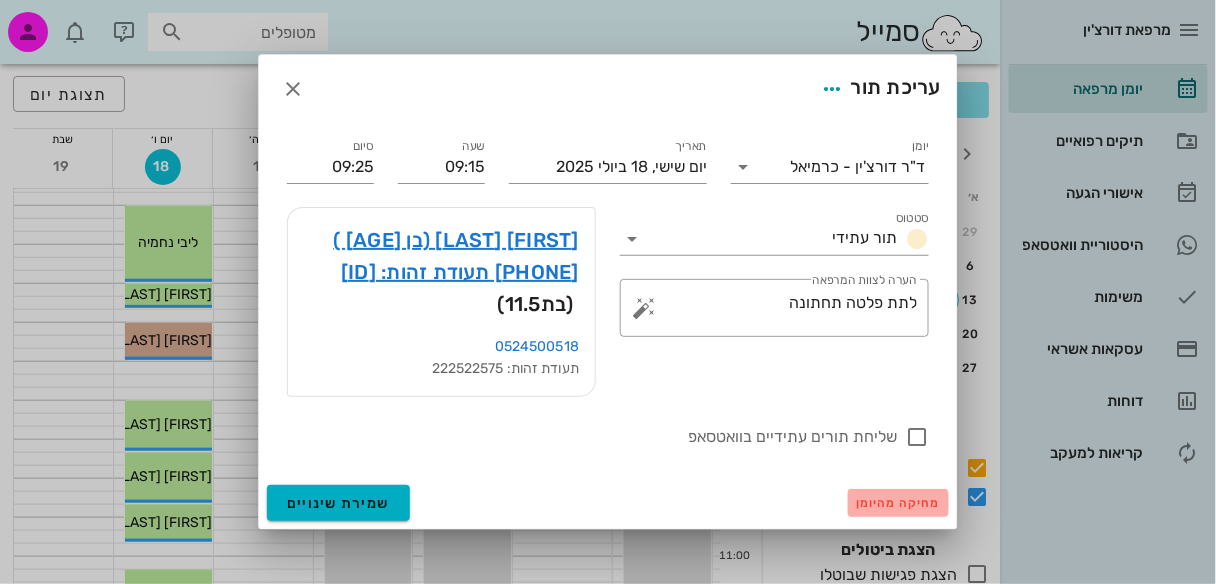 click on "מחיקה מהיומן" at bounding box center [898, 503] 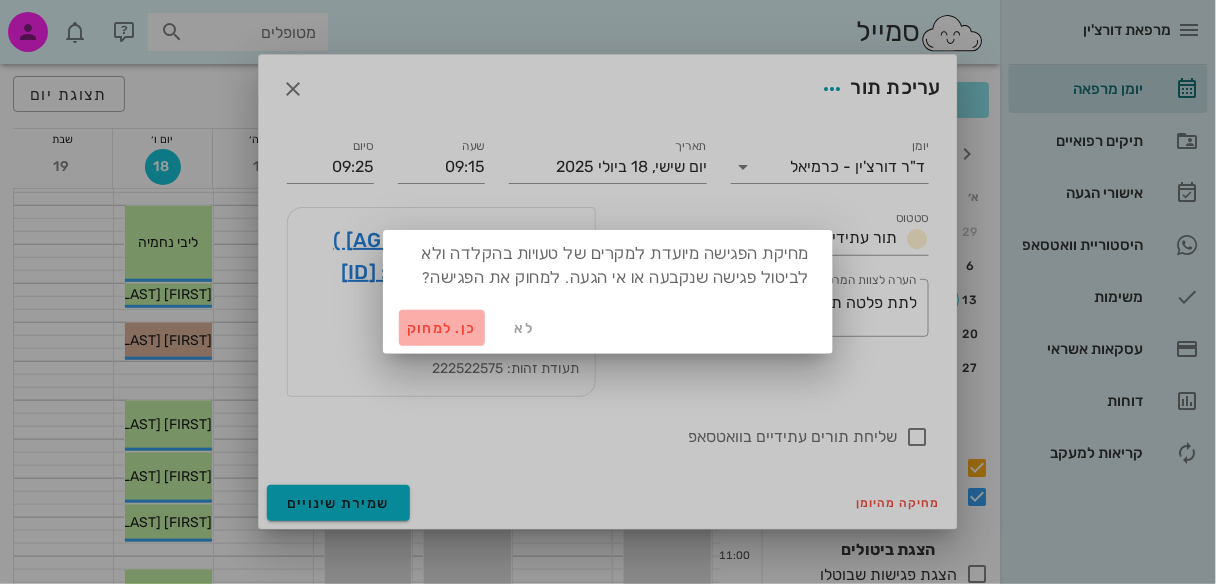 drag, startPoint x: 430, startPoint y: 330, endPoint x: 478, endPoint y: 343, distance: 49.729267 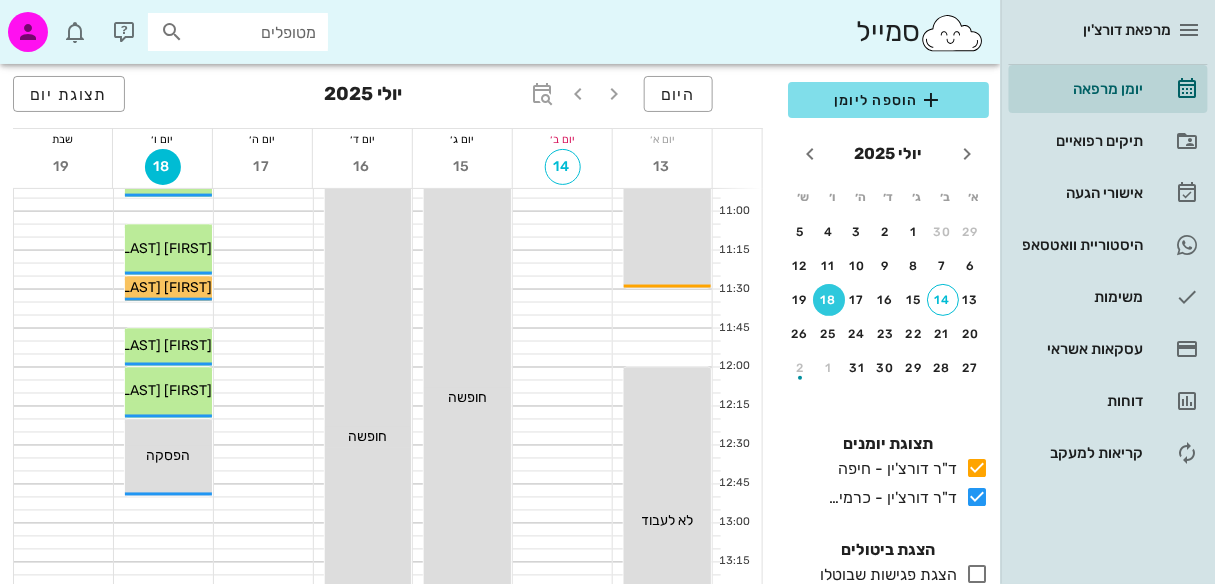 scroll, scrollTop: 583, scrollLeft: 0, axis: vertical 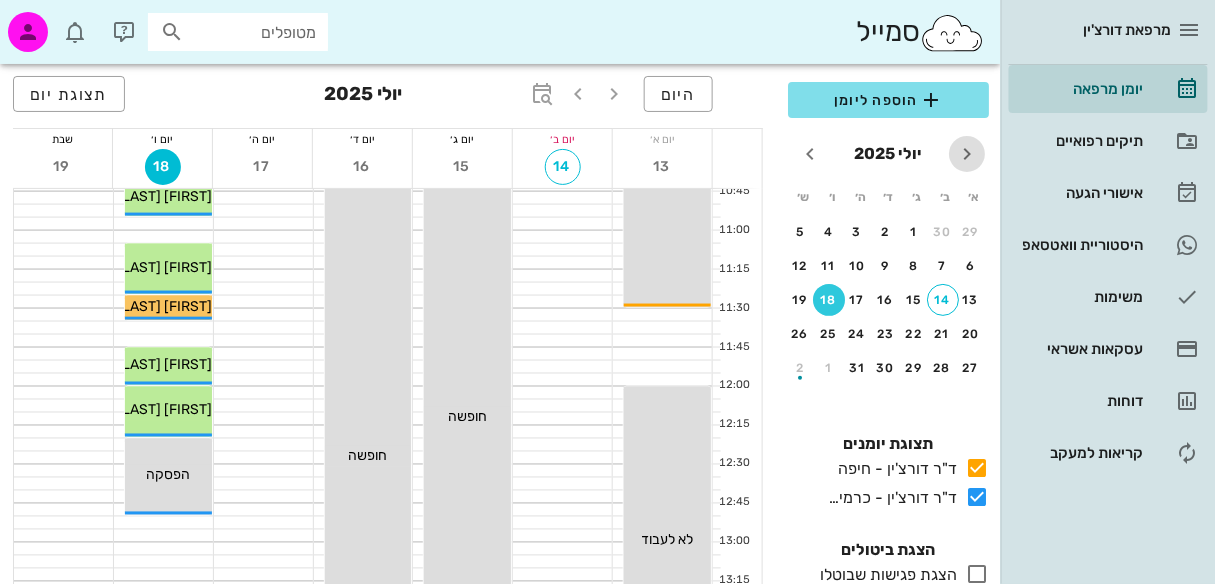 click at bounding box center [967, 154] 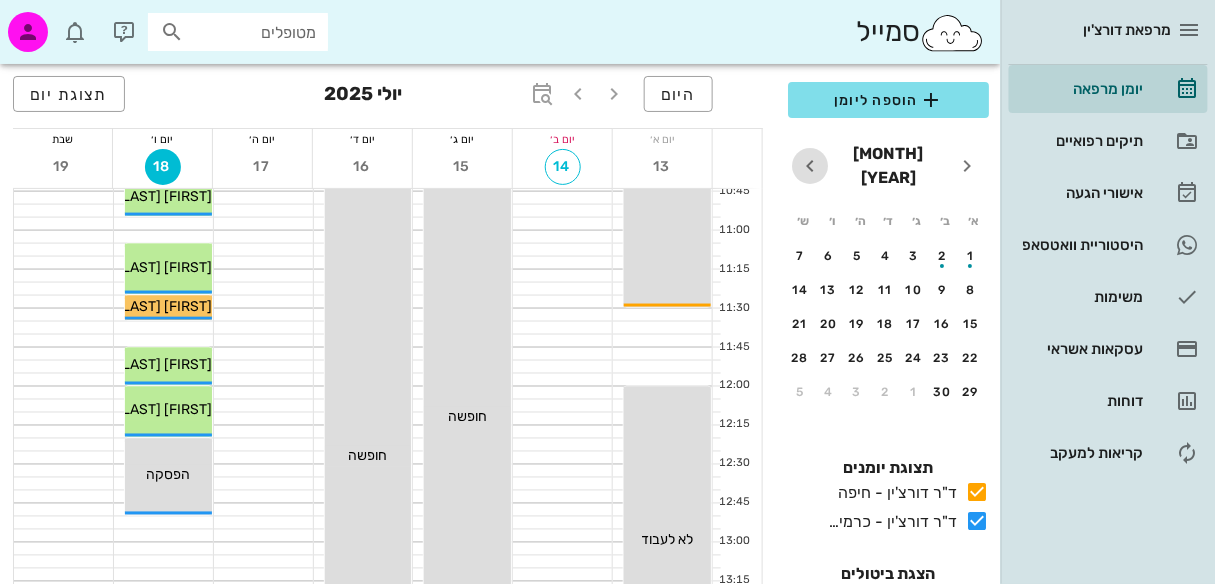 click at bounding box center (810, 166) 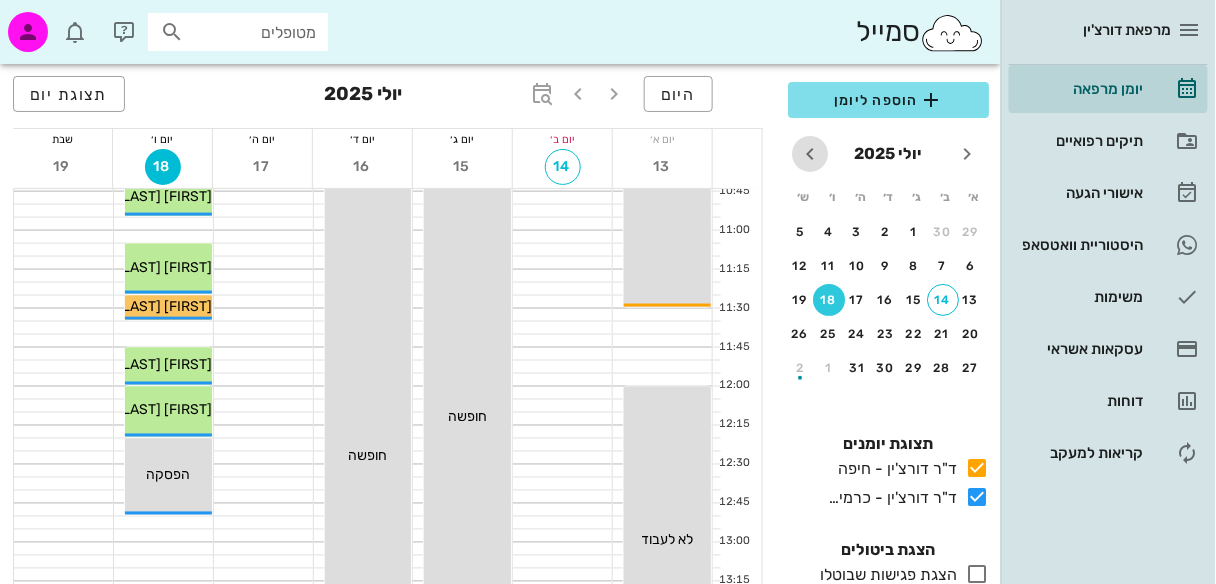 click at bounding box center [810, 154] 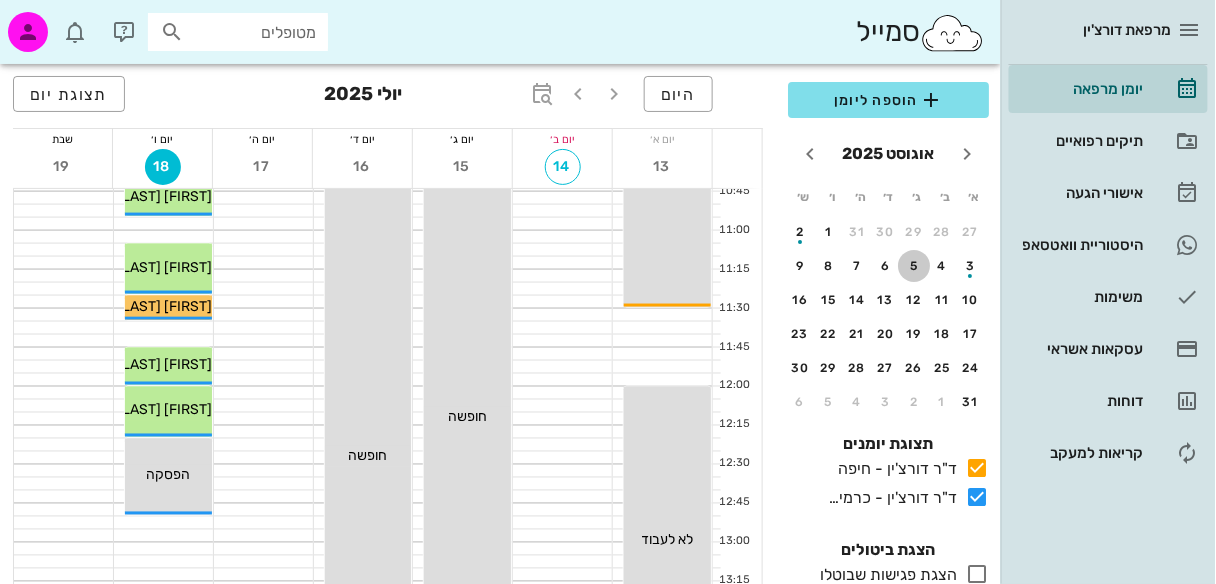 click on "5" at bounding box center [914, 266] 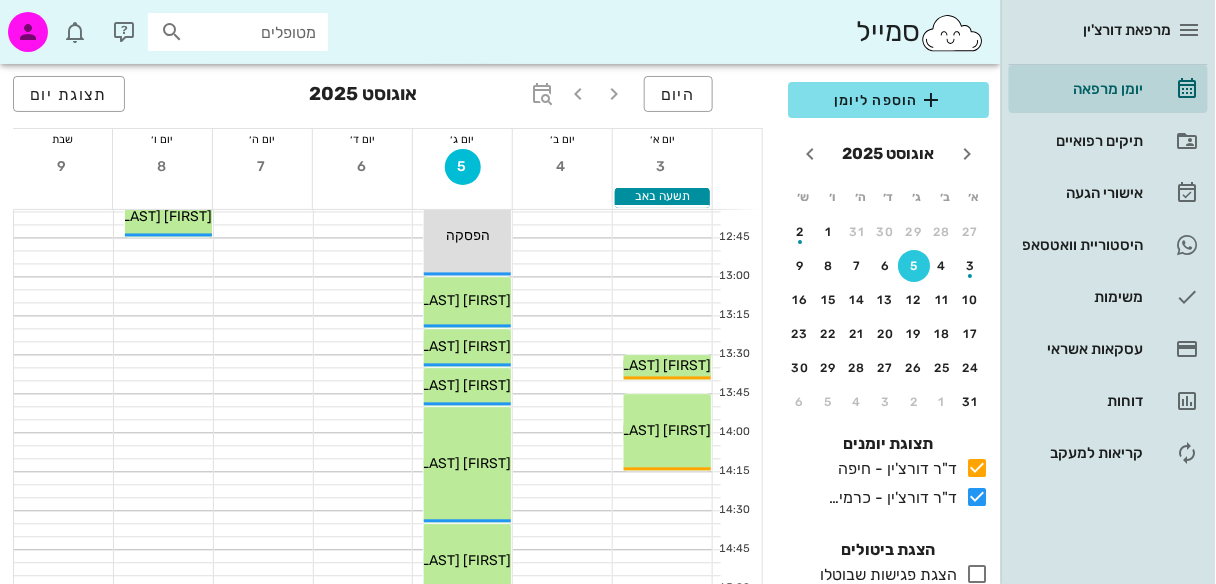 scroll, scrollTop: 840, scrollLeft: 0, axis: vertical 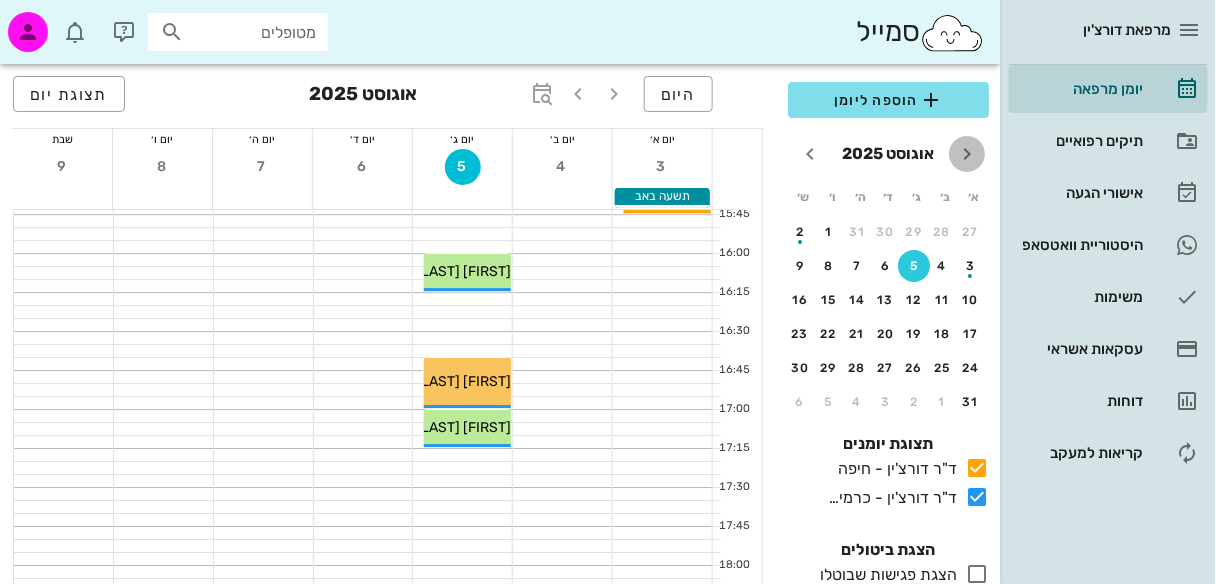 click at bounding box center (967, 154) 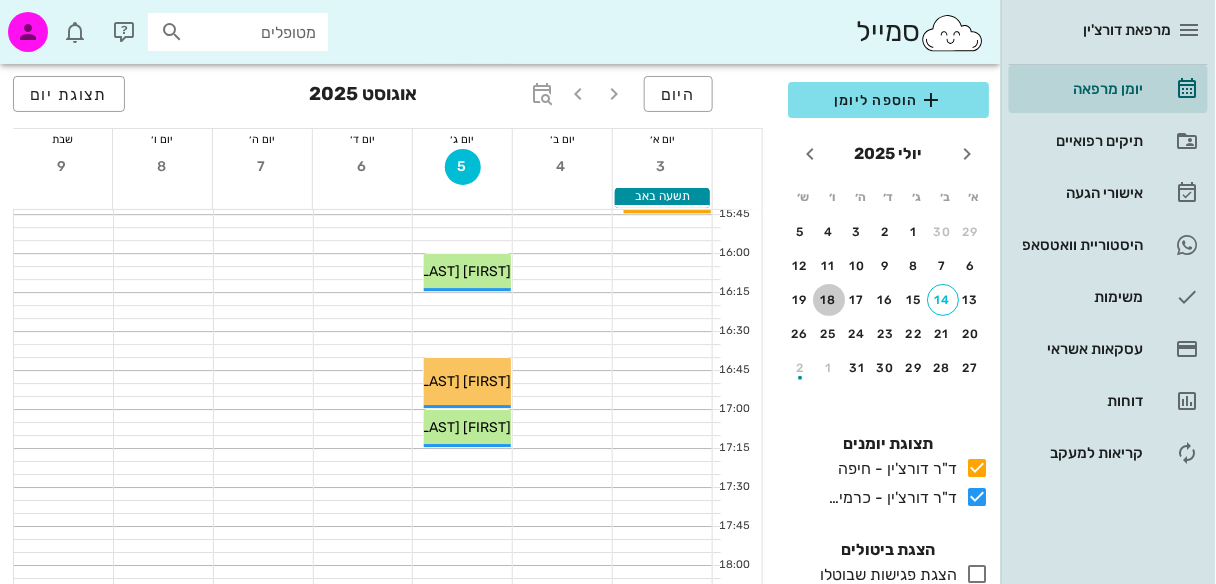 click on "18" at bounding box center [829, 300] 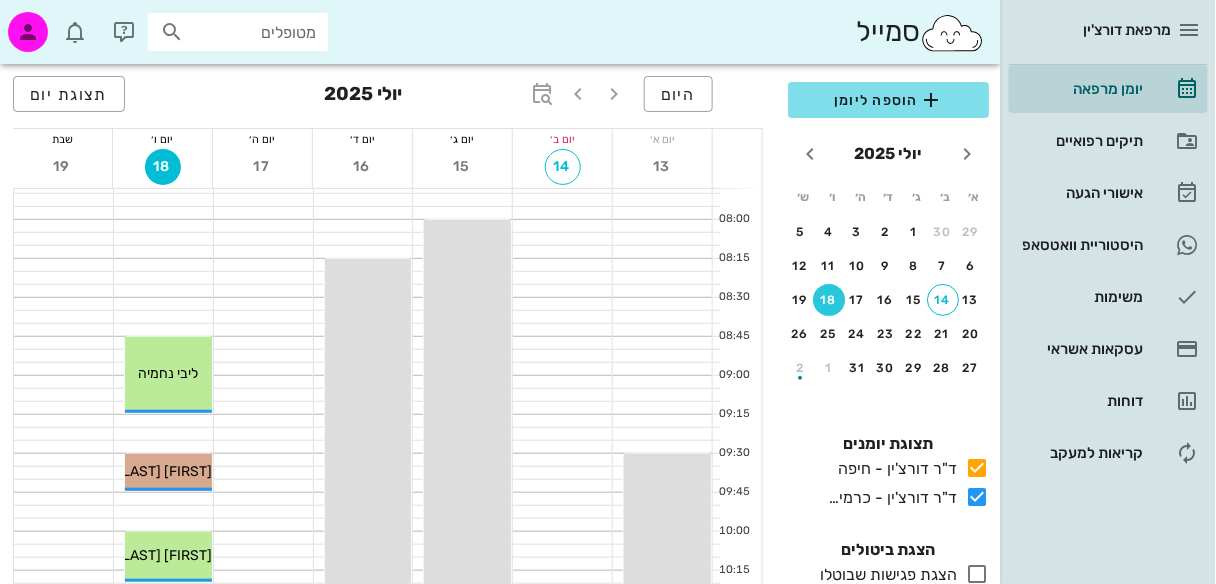 scroll, scrollTop: 52, scrollLeft: 0, axis: vertical 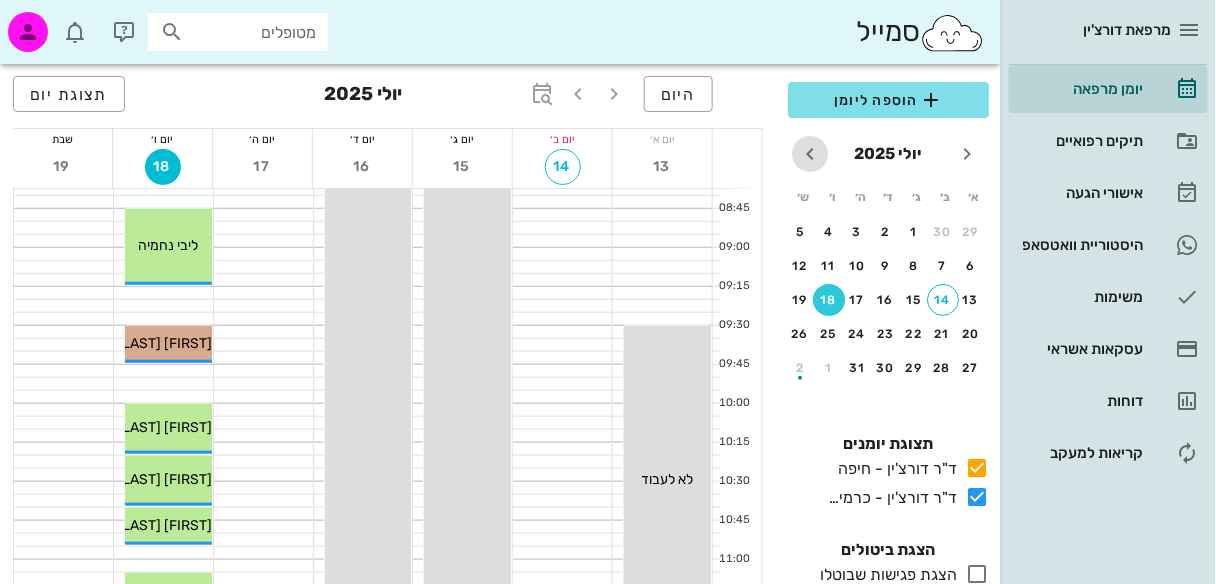 click at bounding box center [810, 154] 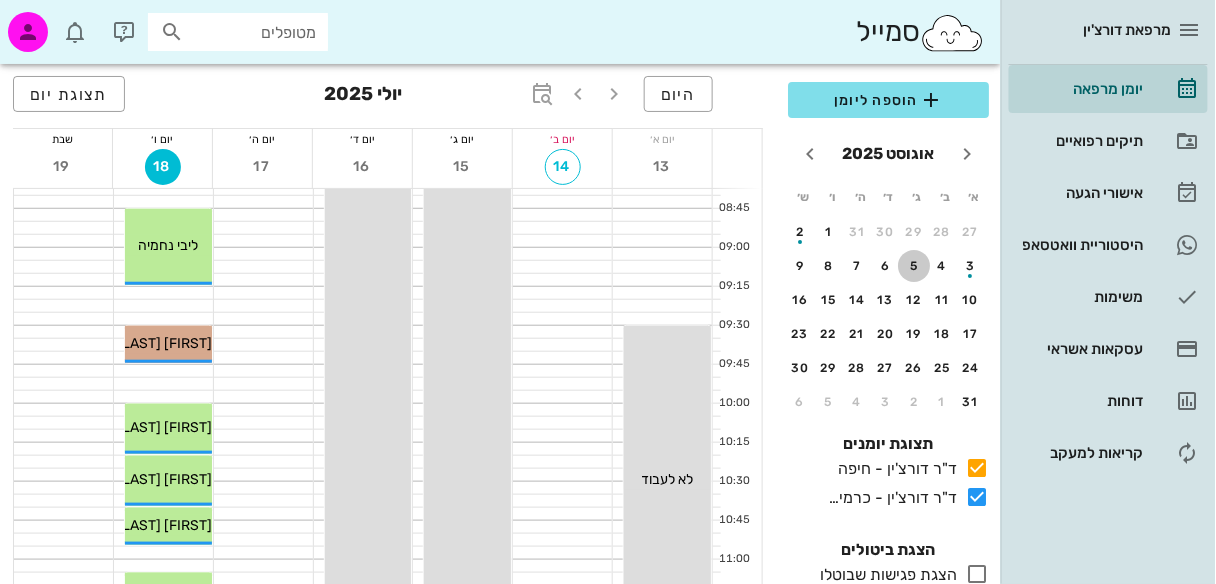 click on "5" at bounding box center (914, 266) 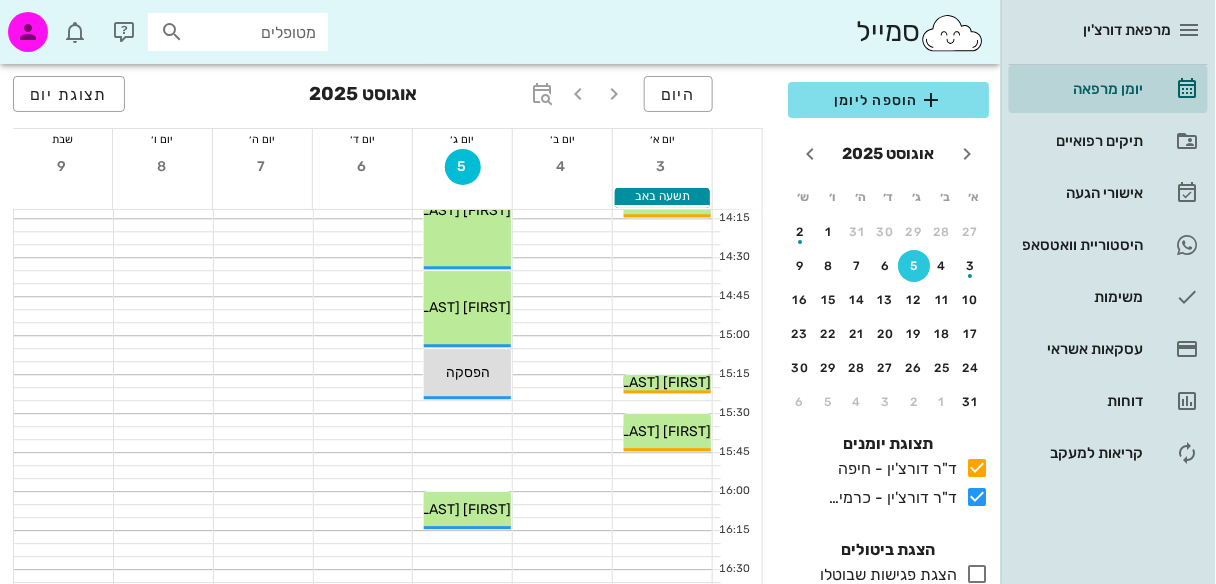scroll, scrollTop: 1351, scrollLeft: 0, axis: vertical 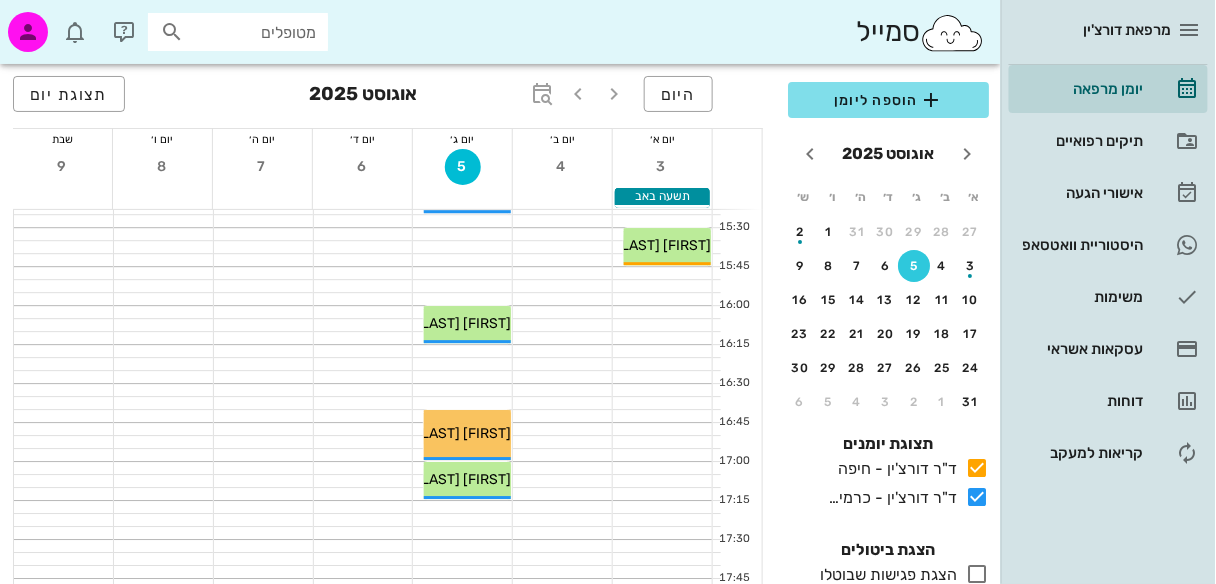 click at bounding box center (172, 32) 